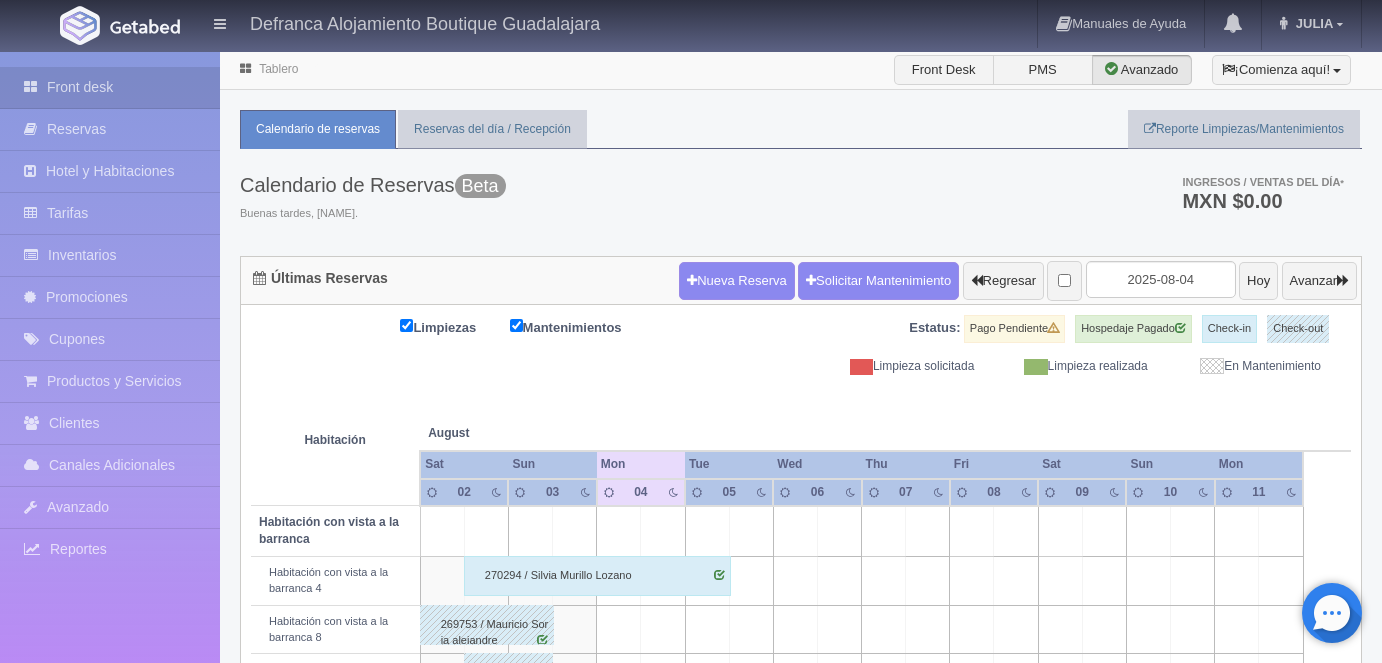 scroll, scrollTop: 144, scrollLeft: 0, axis: vertical 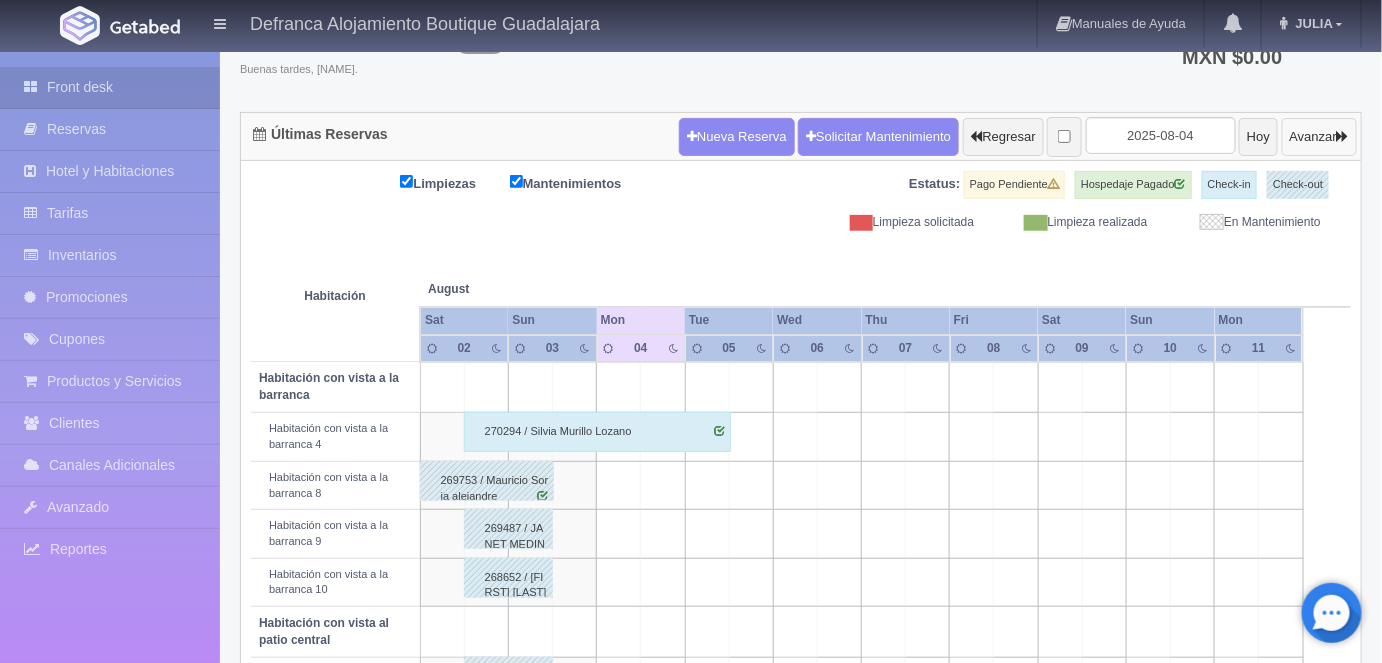click on "Avanzar" at bounding box center [1319, 137] 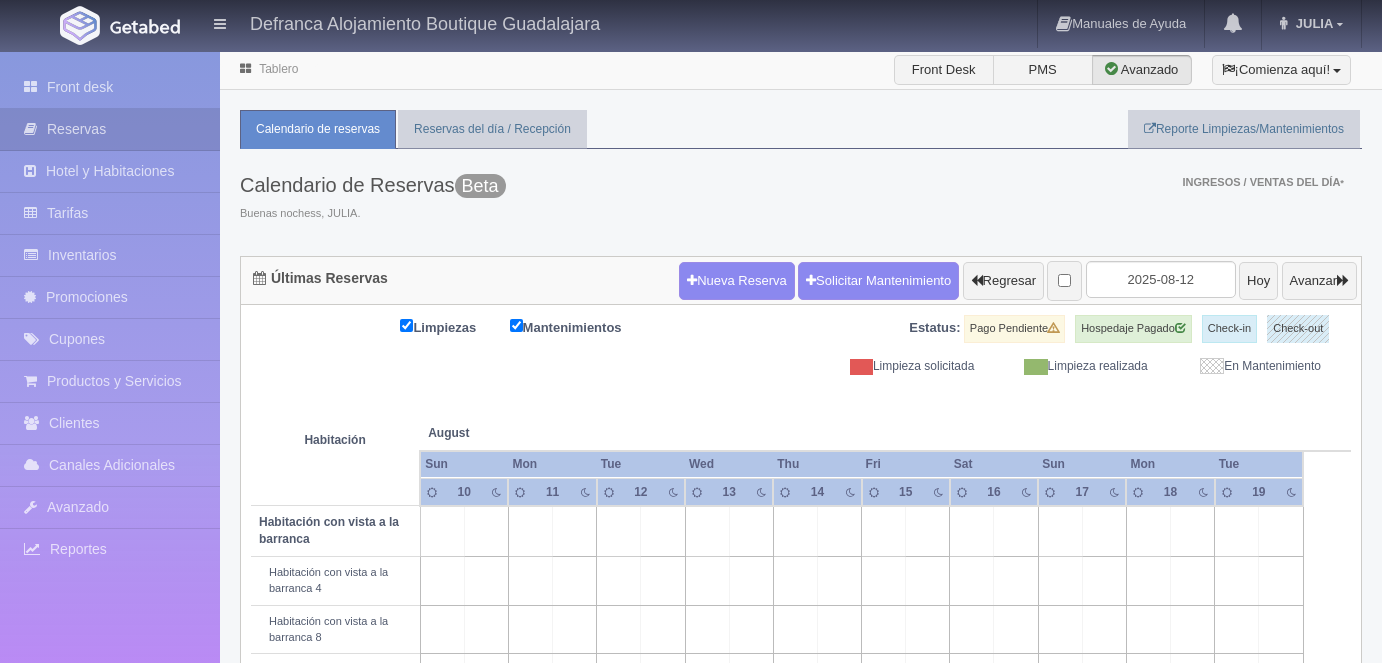 scroll, scrollTop: 0, scrollLeft: 0, axis: both 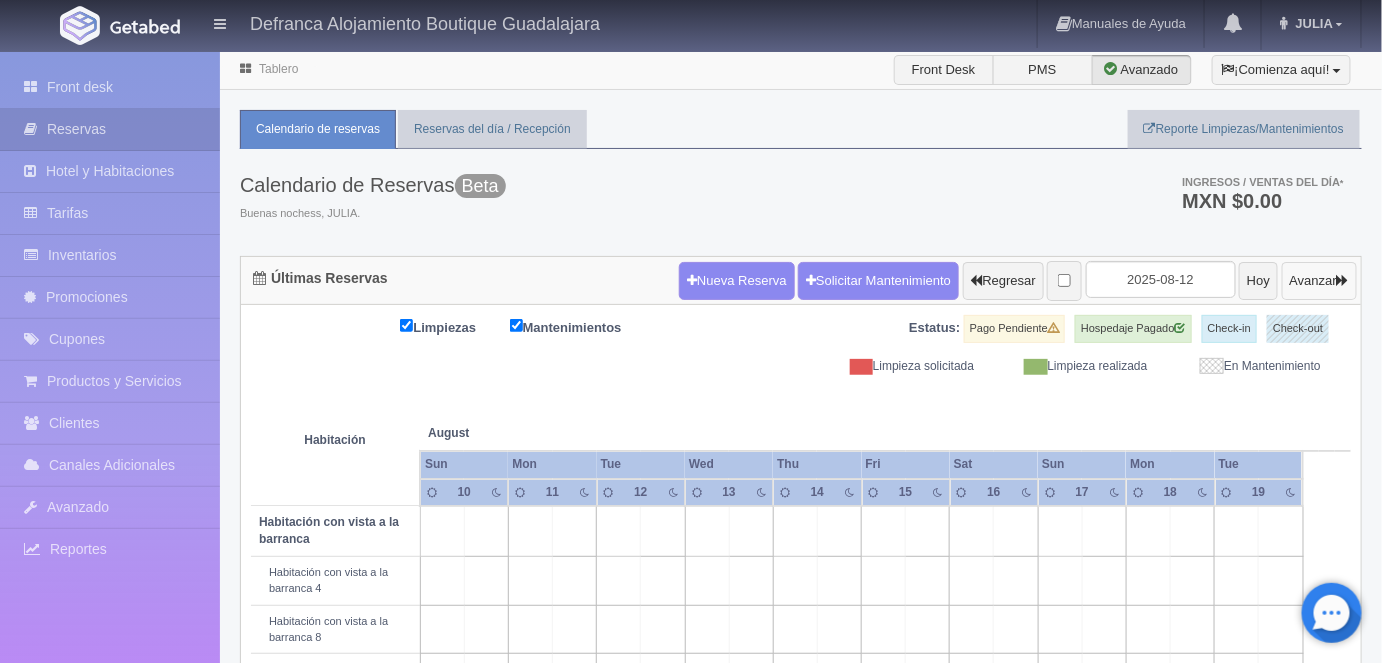 click on "Avanzar" at bounding box center (1319, 281) 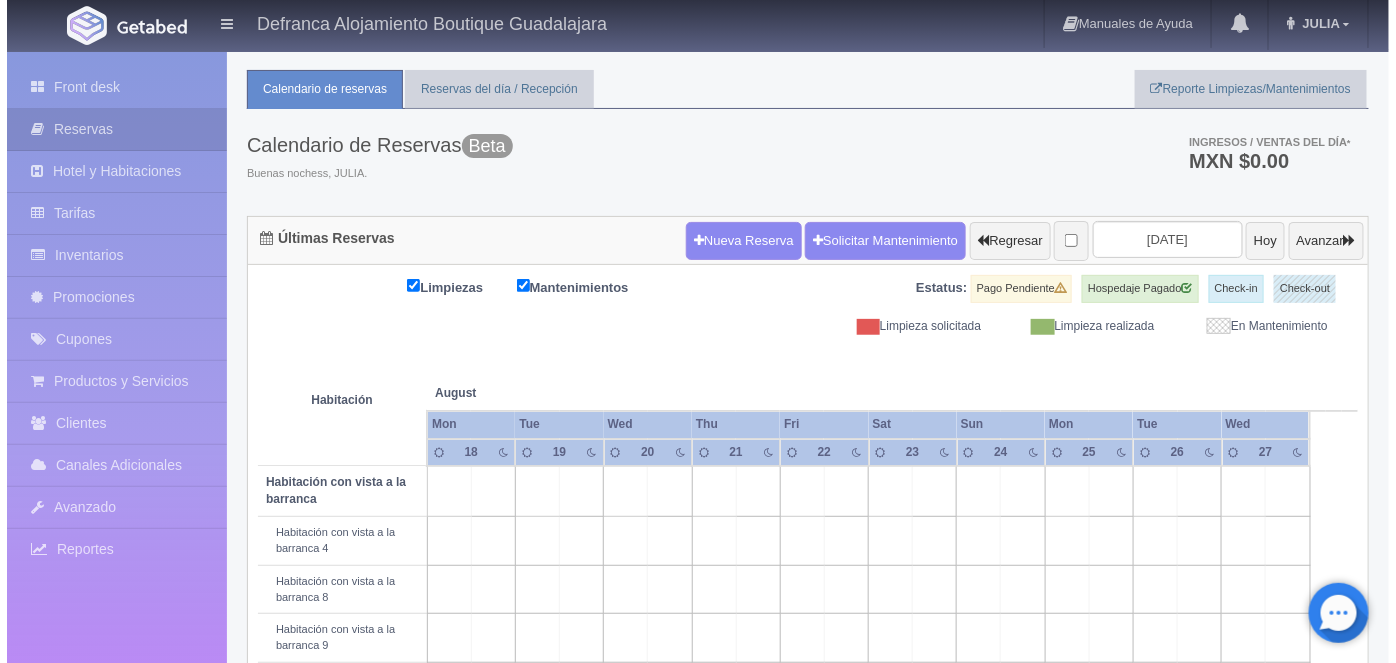 scroll, scrollTop: 0, scrollLeft: 0, axis: both 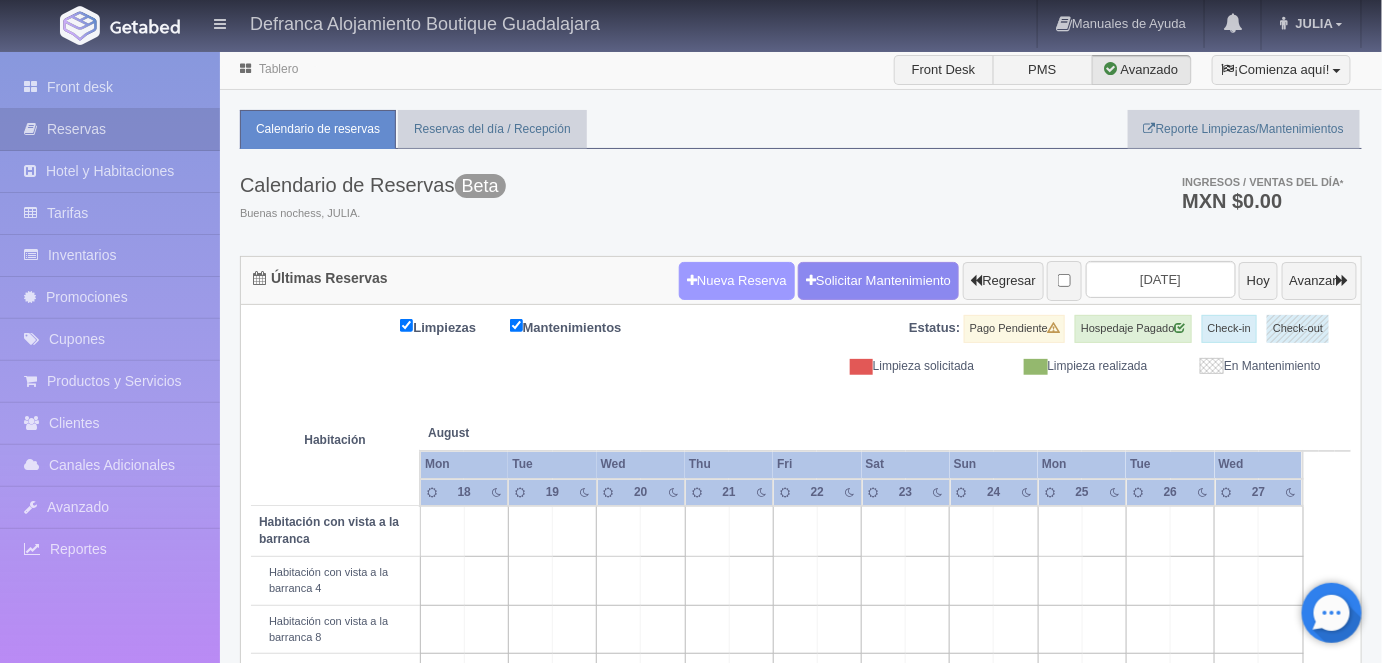 click on "Nueva Reserva" at bounding box center (737, 281) 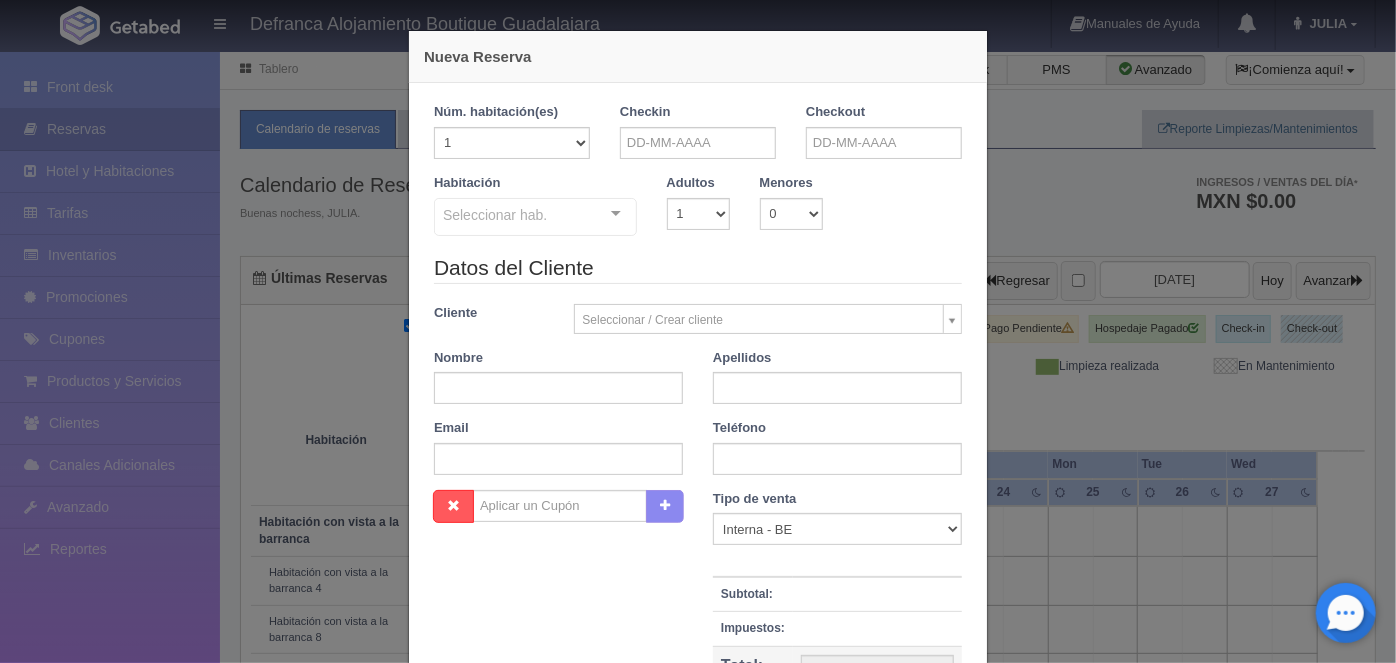checkbox on "false" 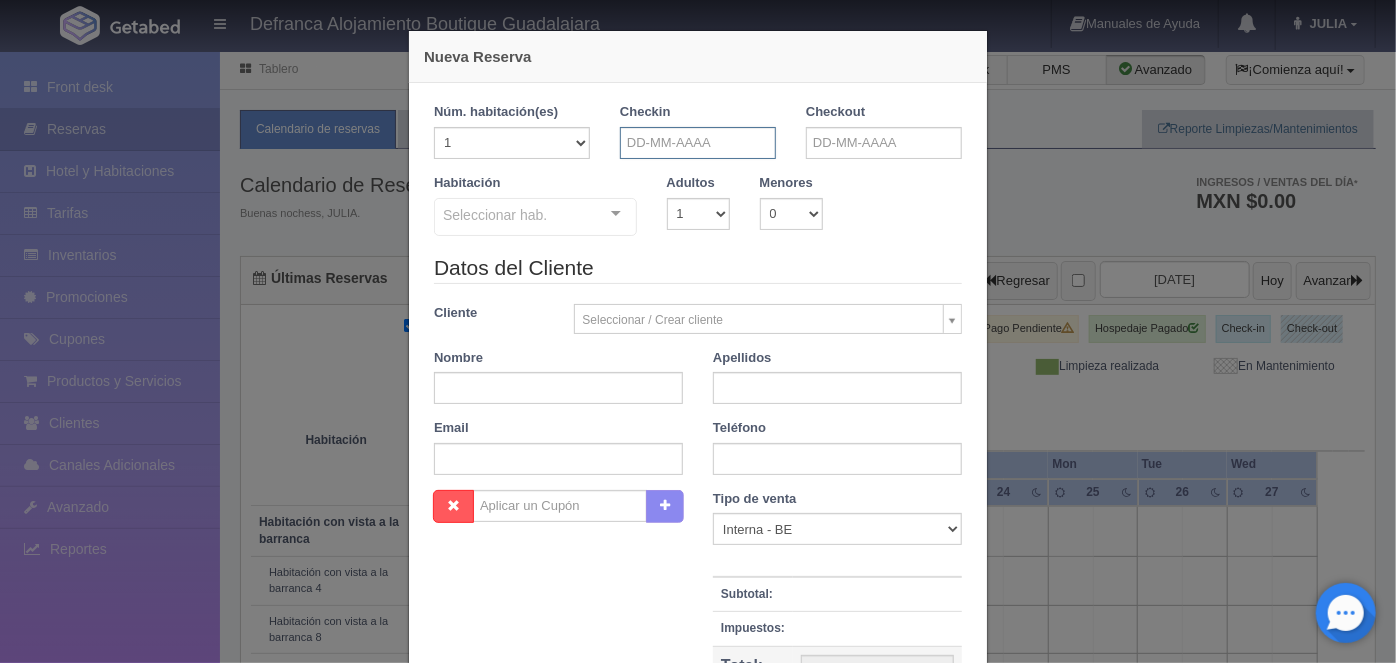 click at bounding box center (698, 143) 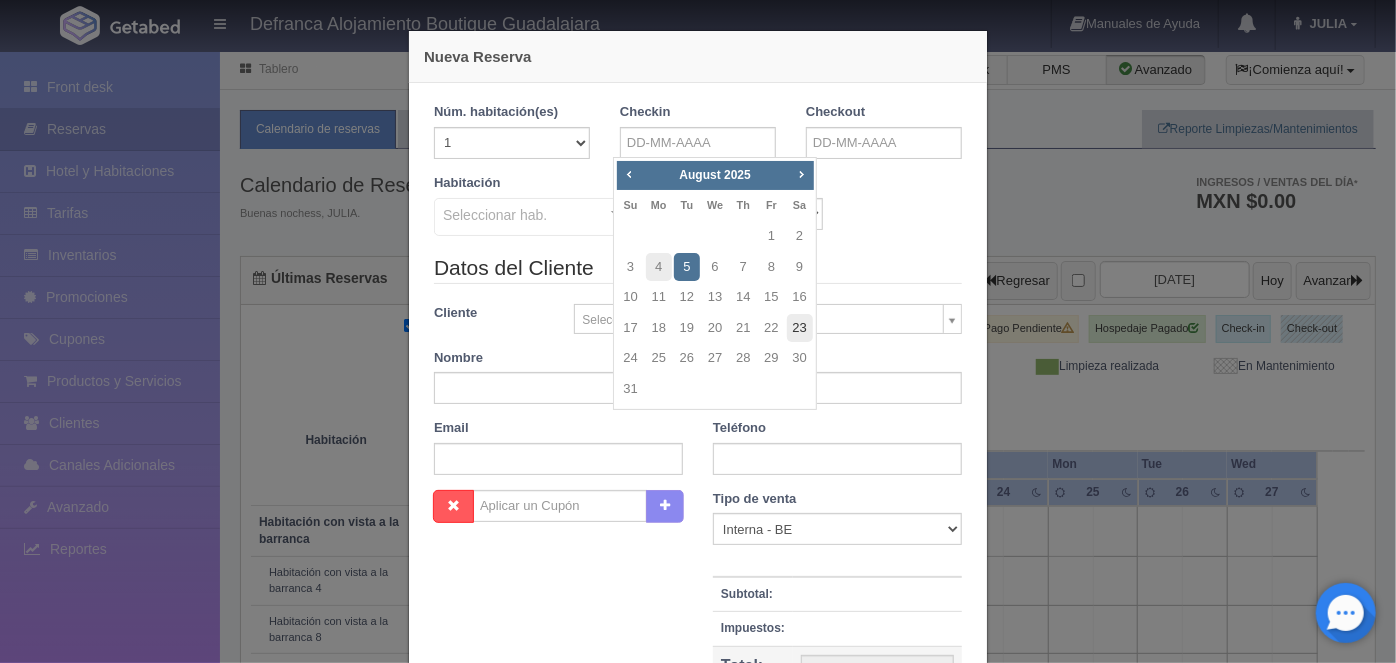 click on "23" at bounding box center [800, 328] 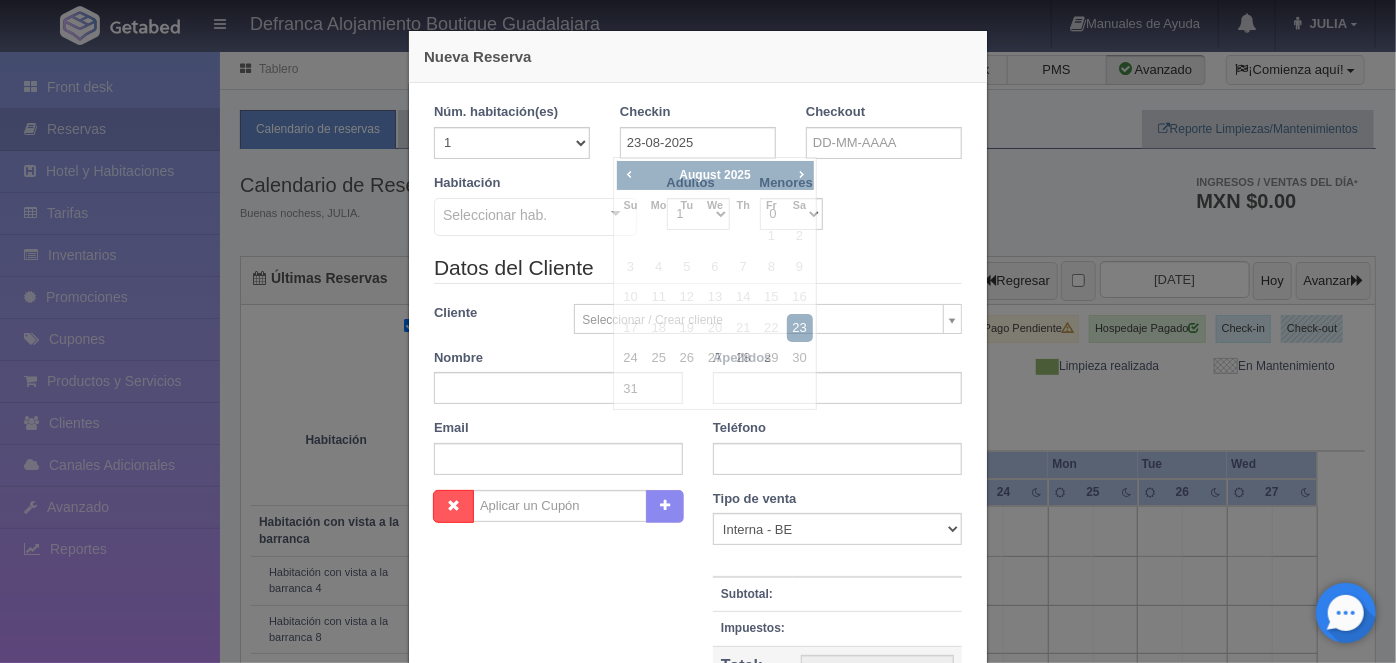 checkbox on "false" 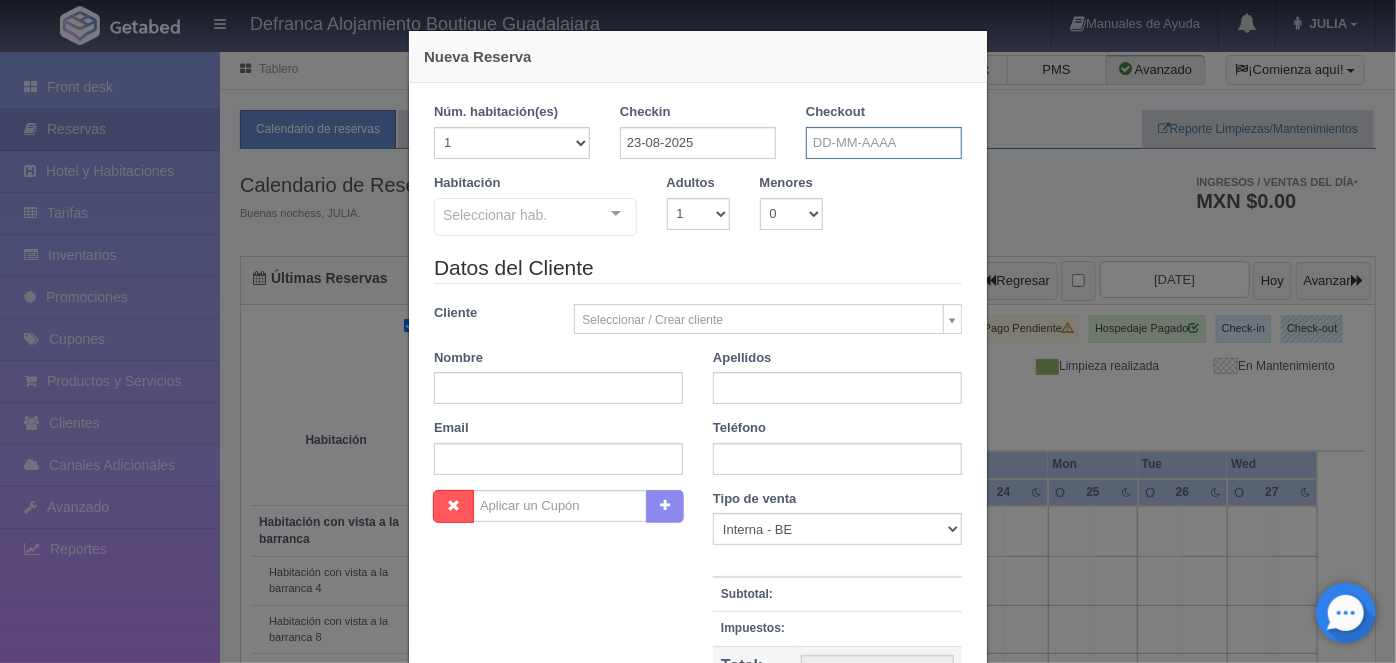 click at bounding box center (884, 143) 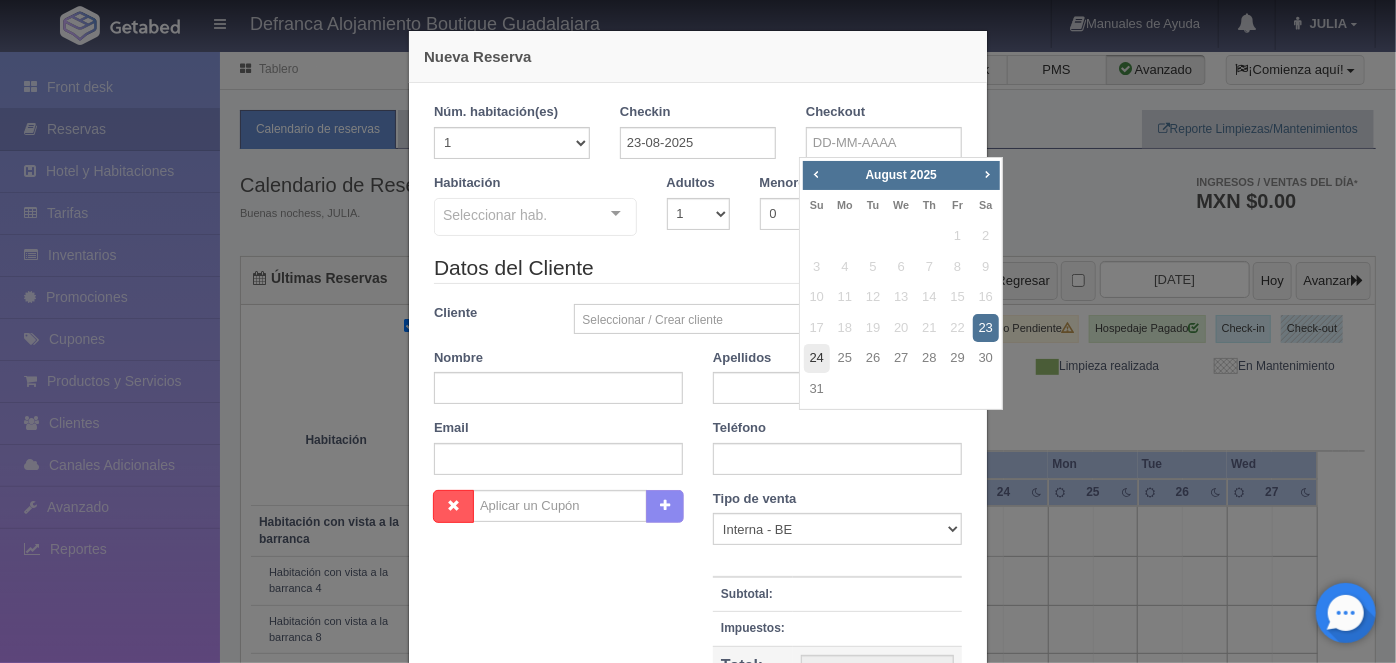 click on "24" at bounding box center [817, 358] 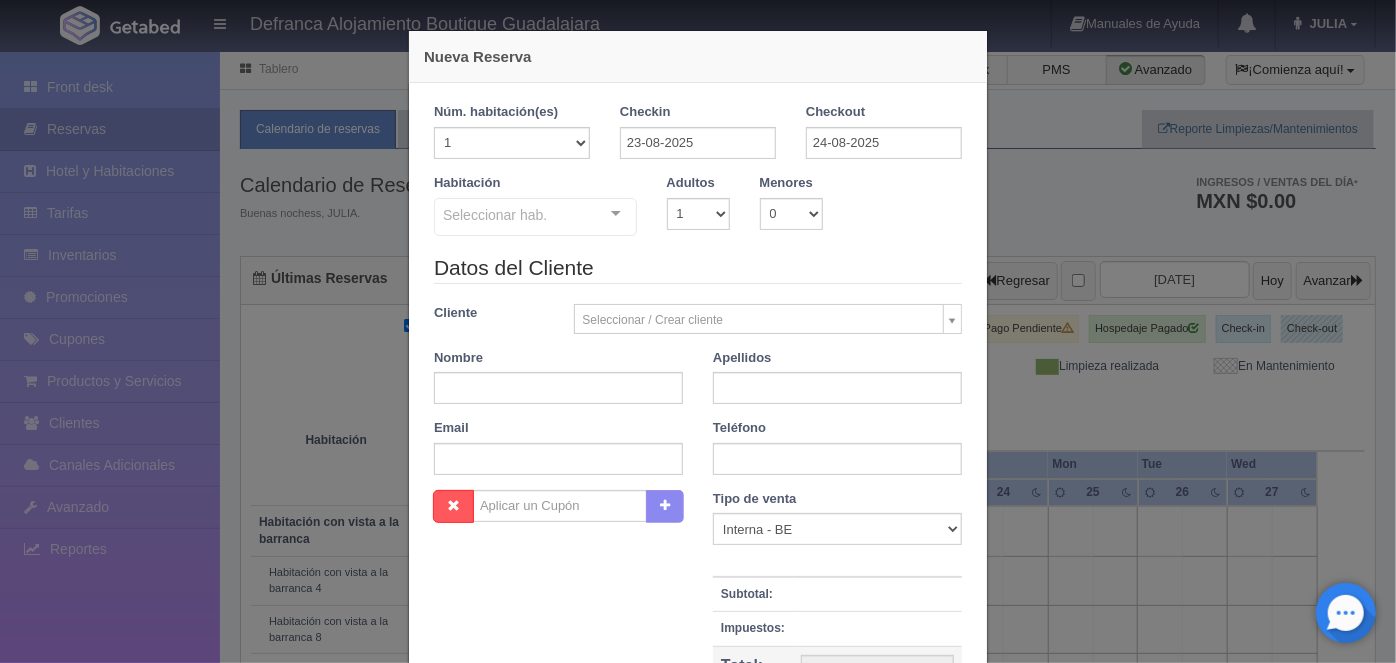 checkbox on "false" 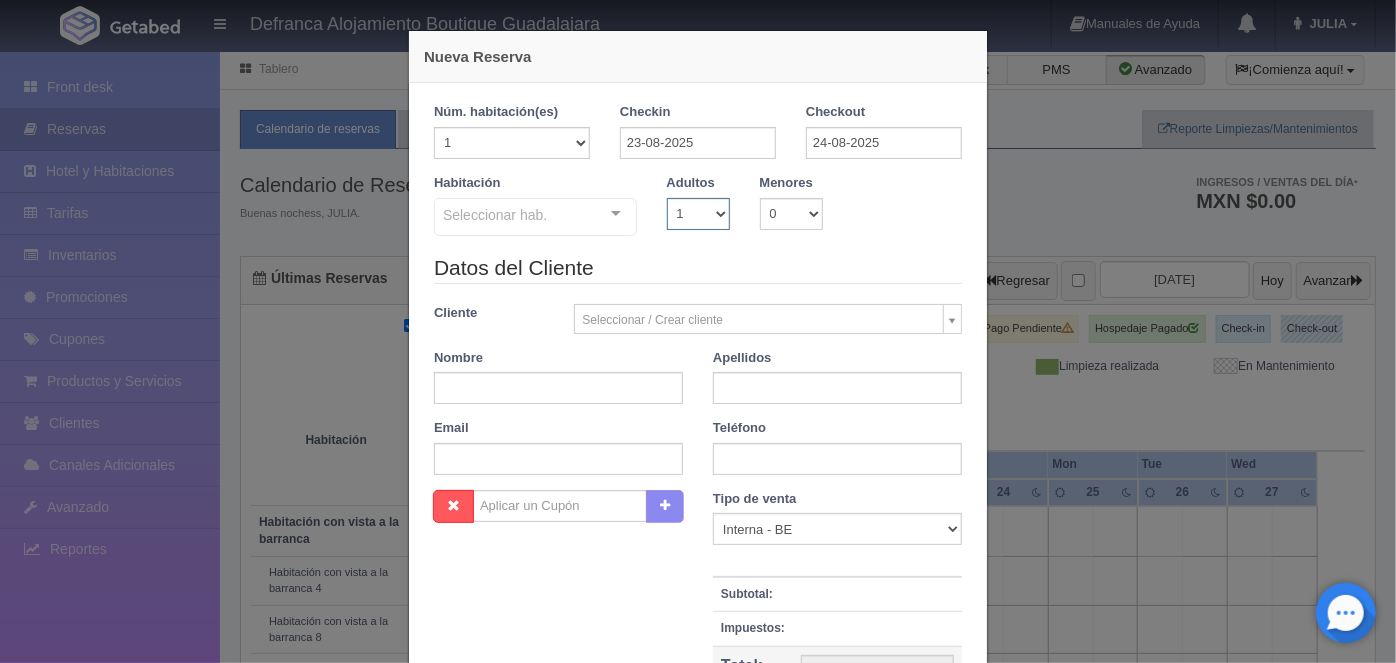 click on "1   2   3   4   5   6   7   8   9   10" at bounding box center [698, 214] 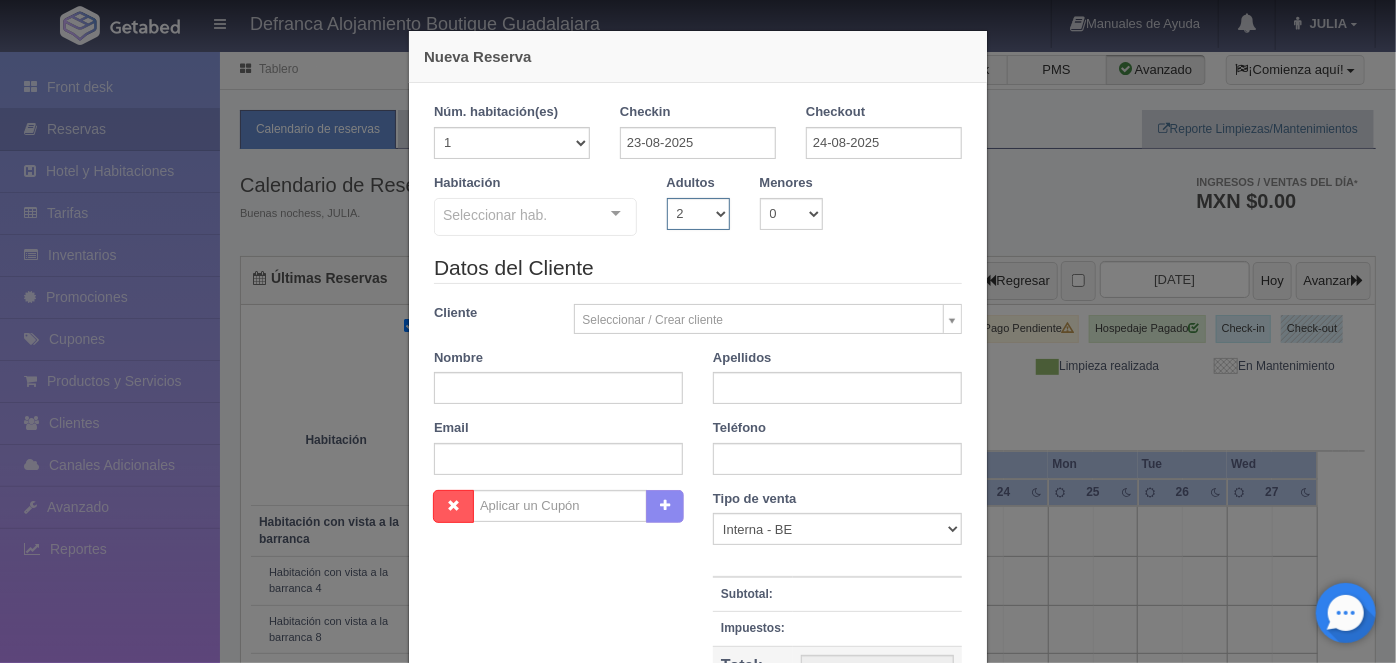 click on "1   2   3   4   5   6   7   8   9   10" at bounding box center (698, 214) 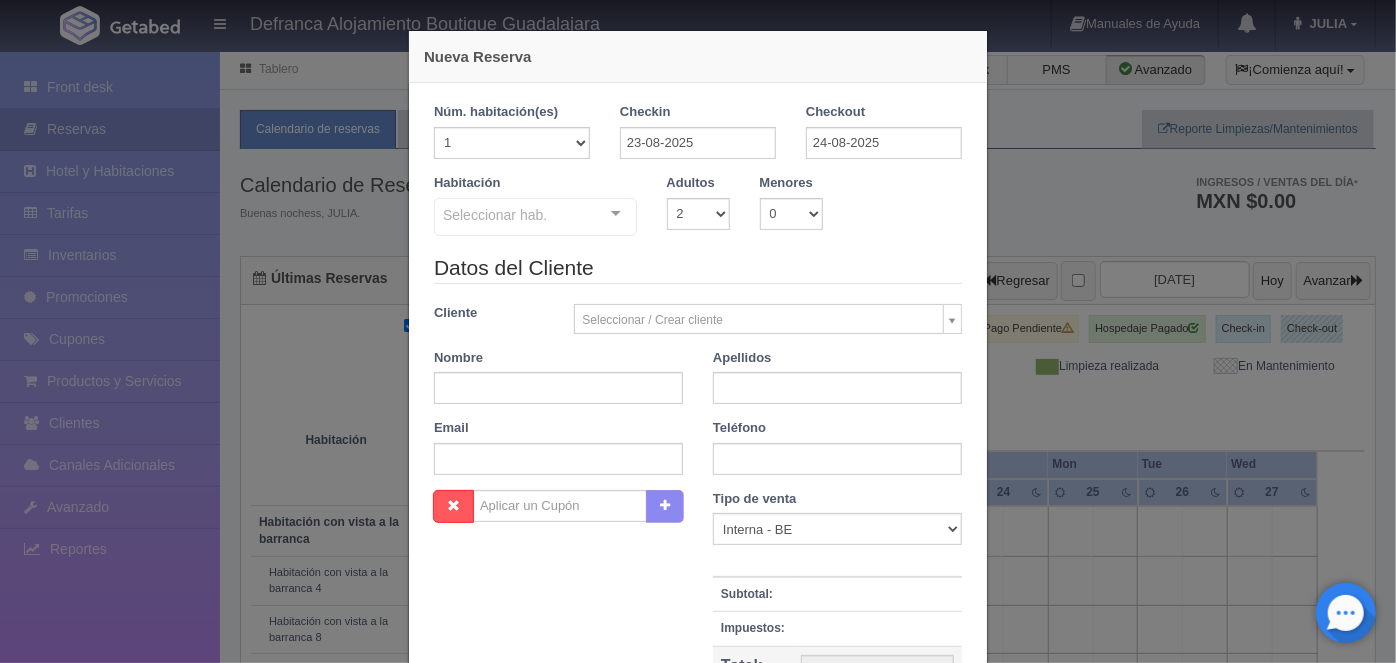 click at bounding box center (616, 214) 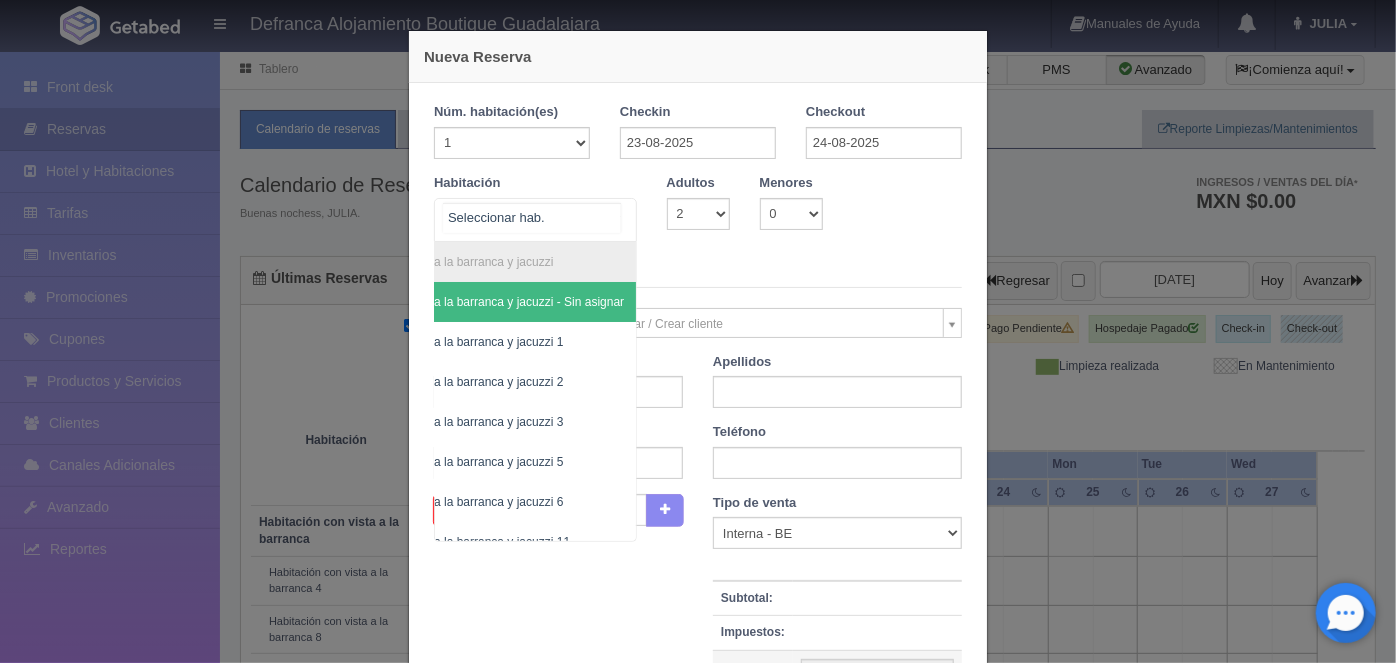scroll, scrollTop: 0, scrollLeft: 114, axis: horizontal 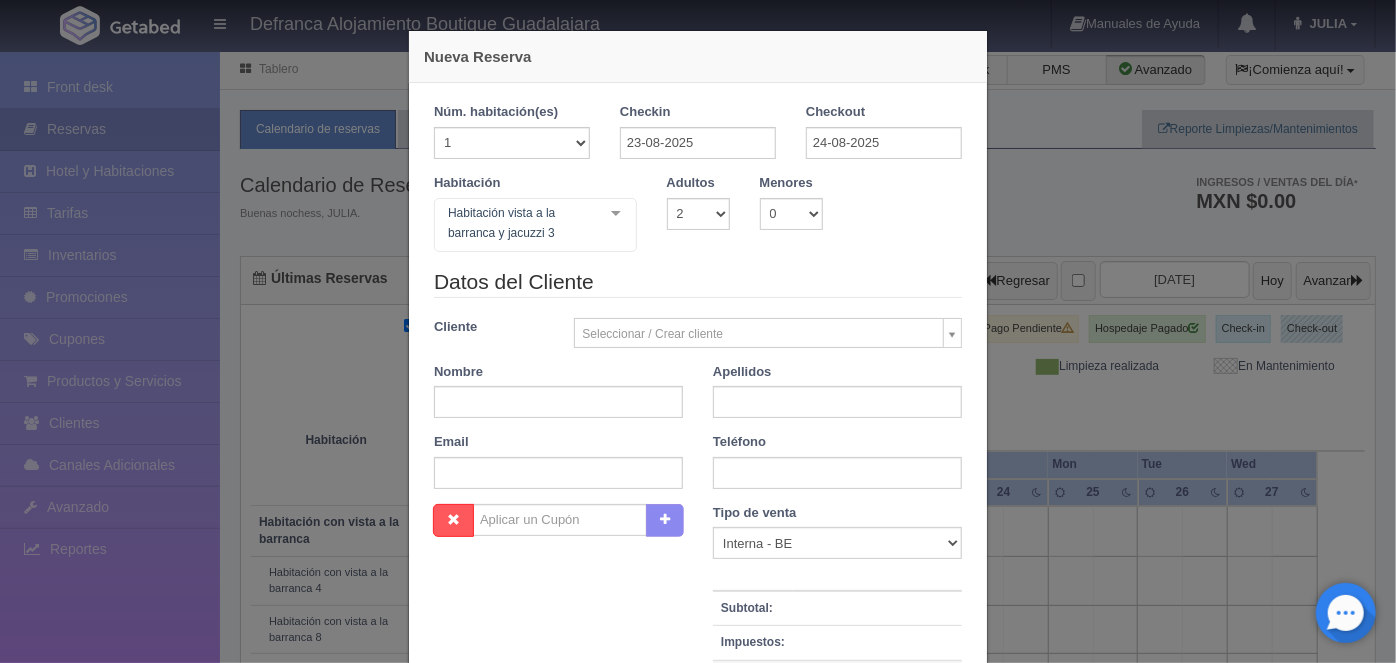 checkbox on "false" 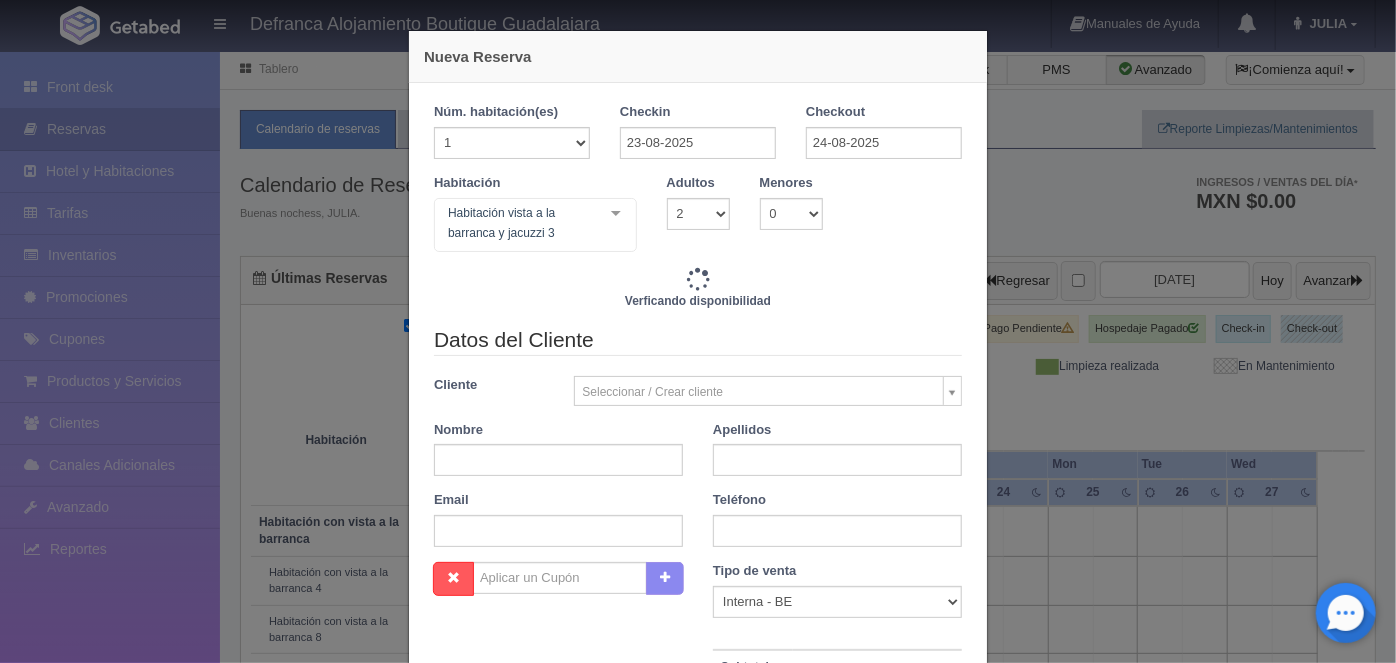 type on "8395.00" 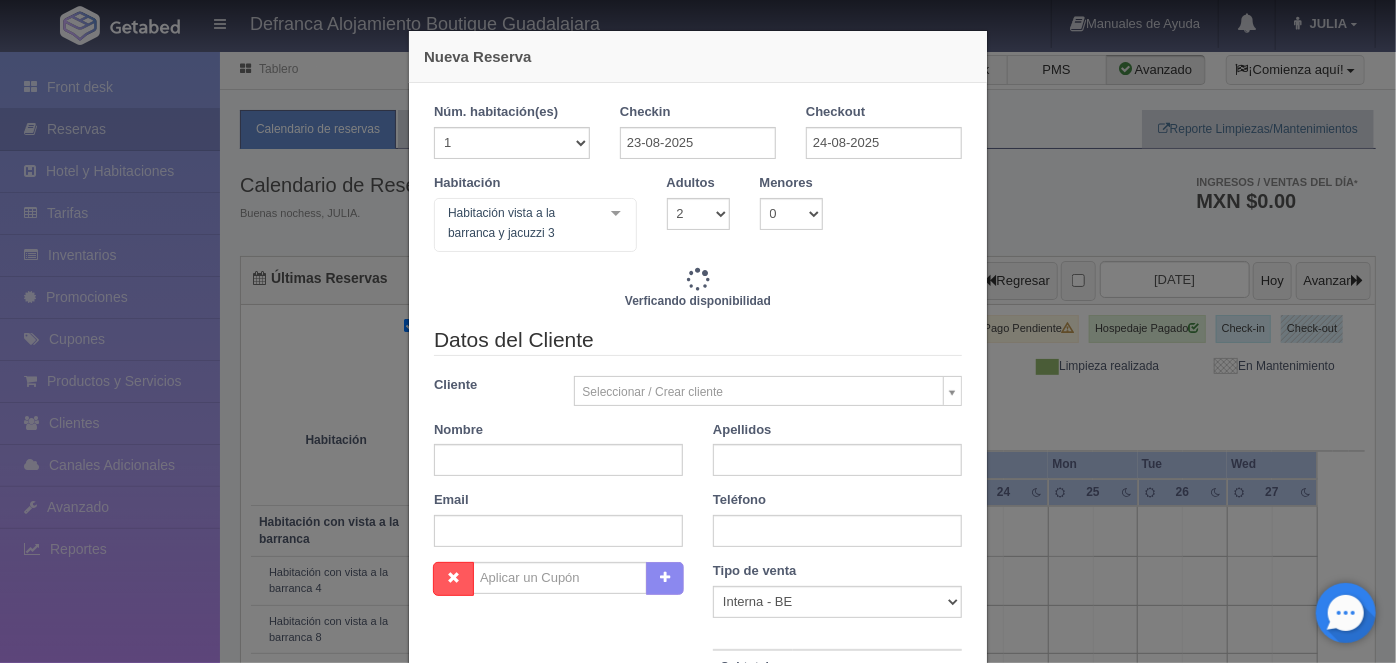 checkbox on "false" 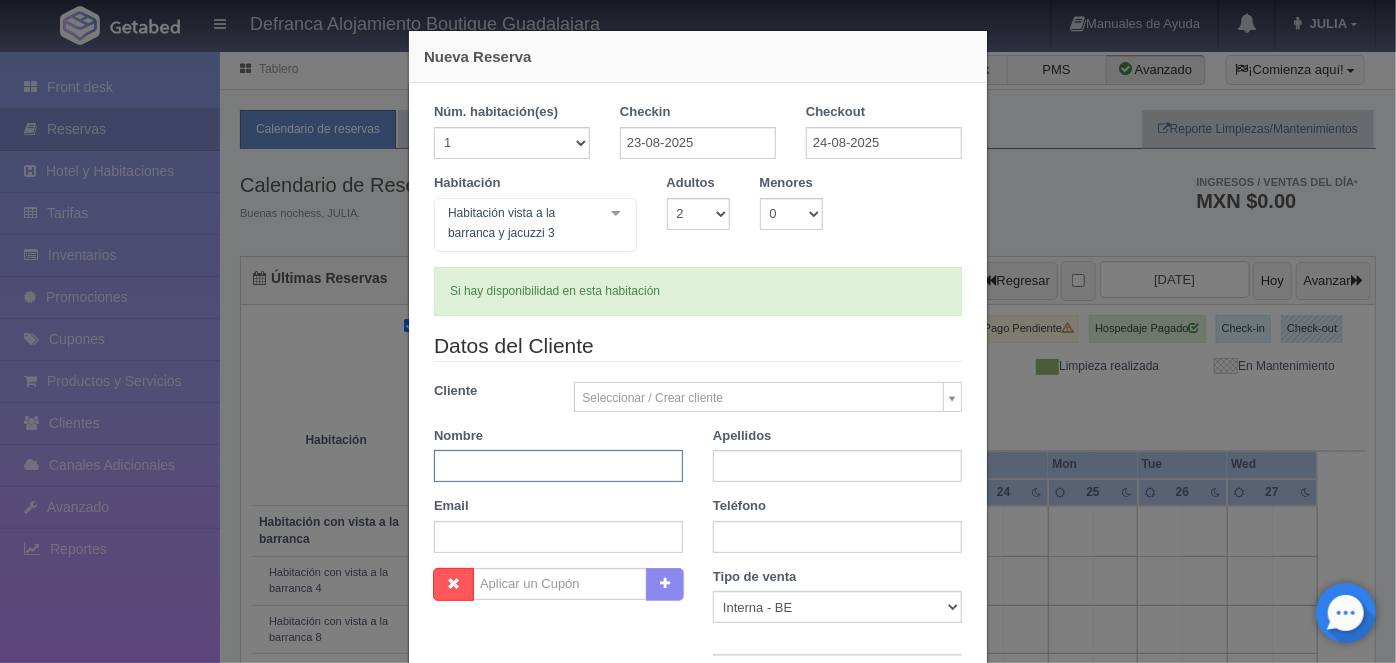 click at bounding box center [558, 466] 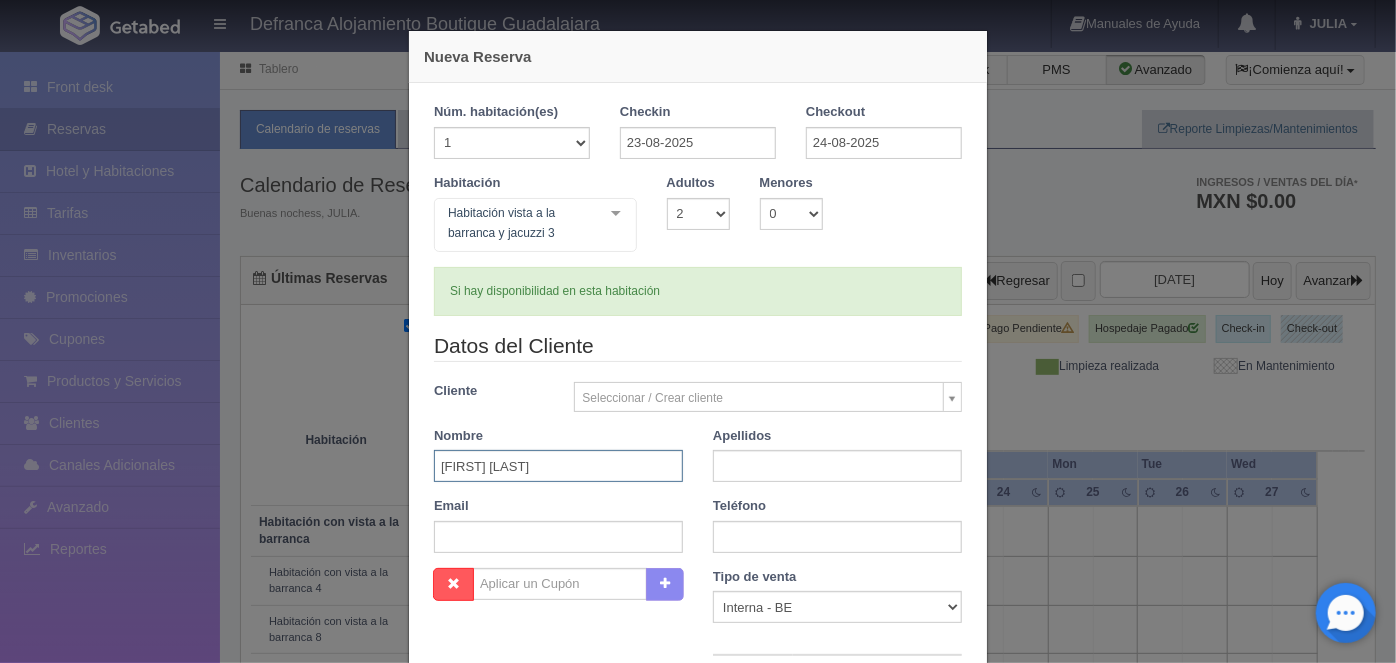 type on "JOSE MANUEL" 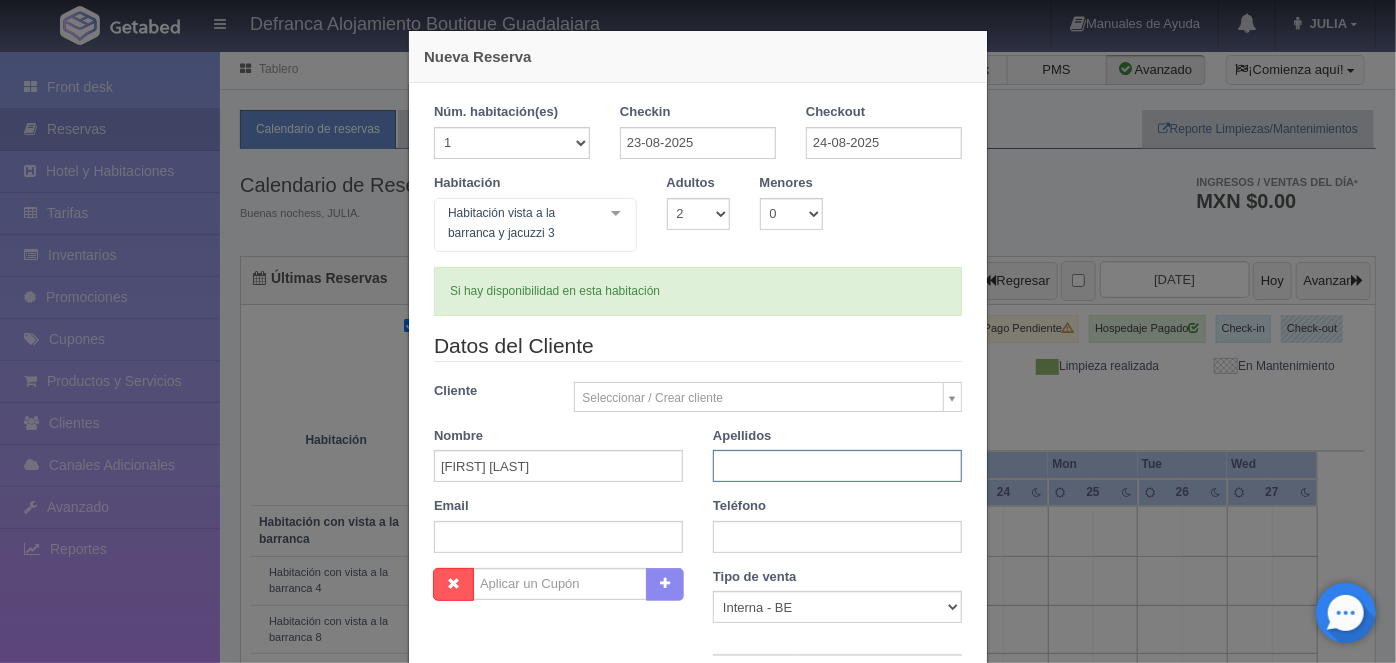 click at bounding box center (837, 466) 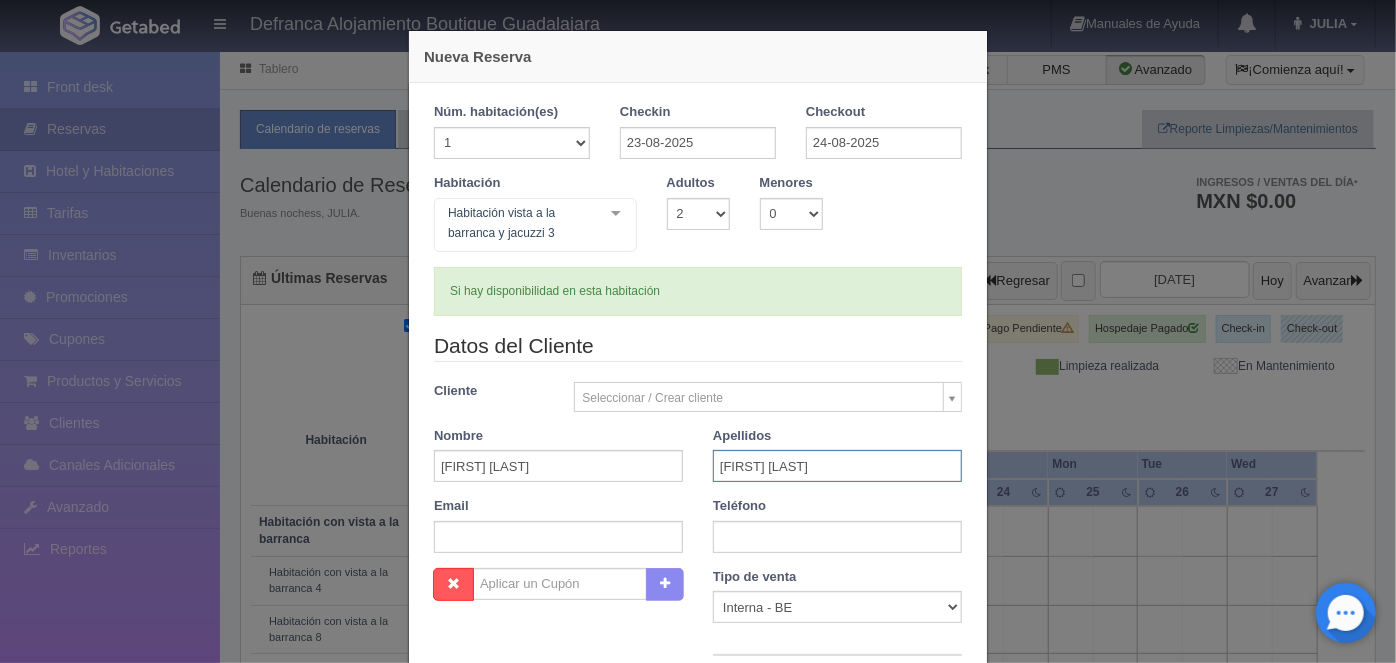 type on "BUENROSTRO GUTIERREZ" 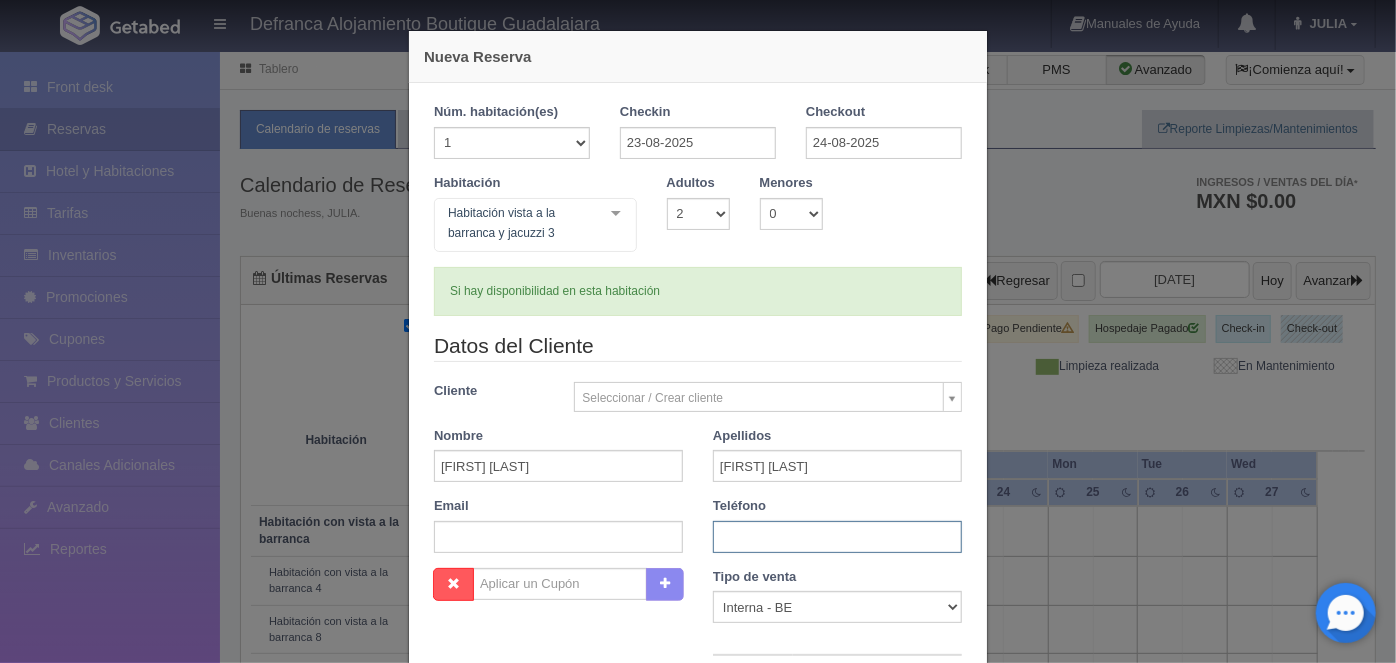 click at bounding box center [837, 537] 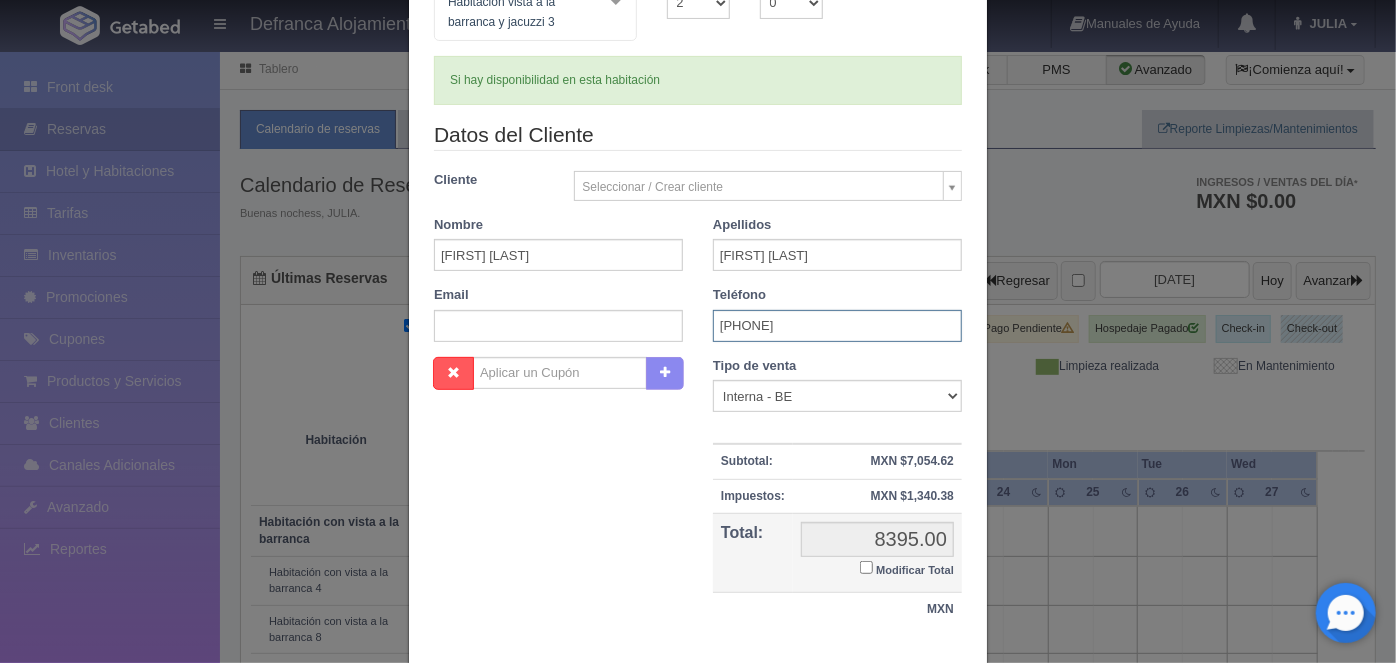 scroll, scrollTop: 329, scrollLeft: 0, axis: vertical 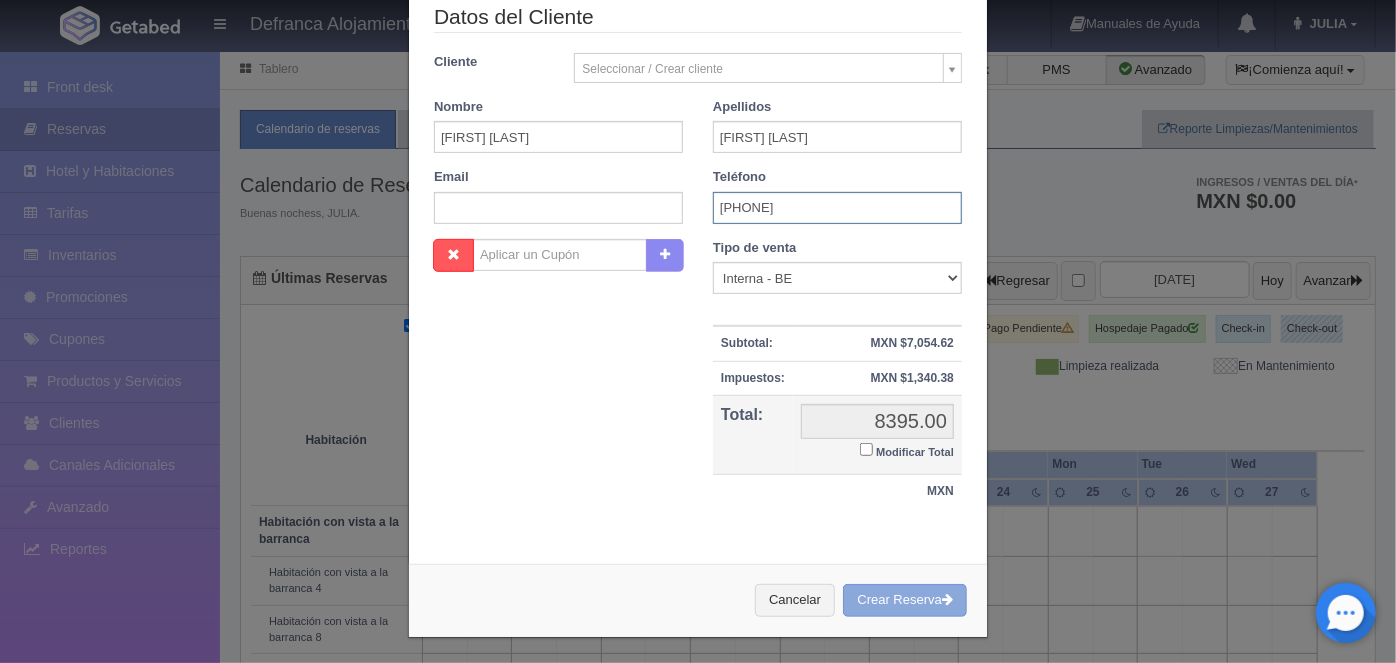 type on "3311-36-7116" 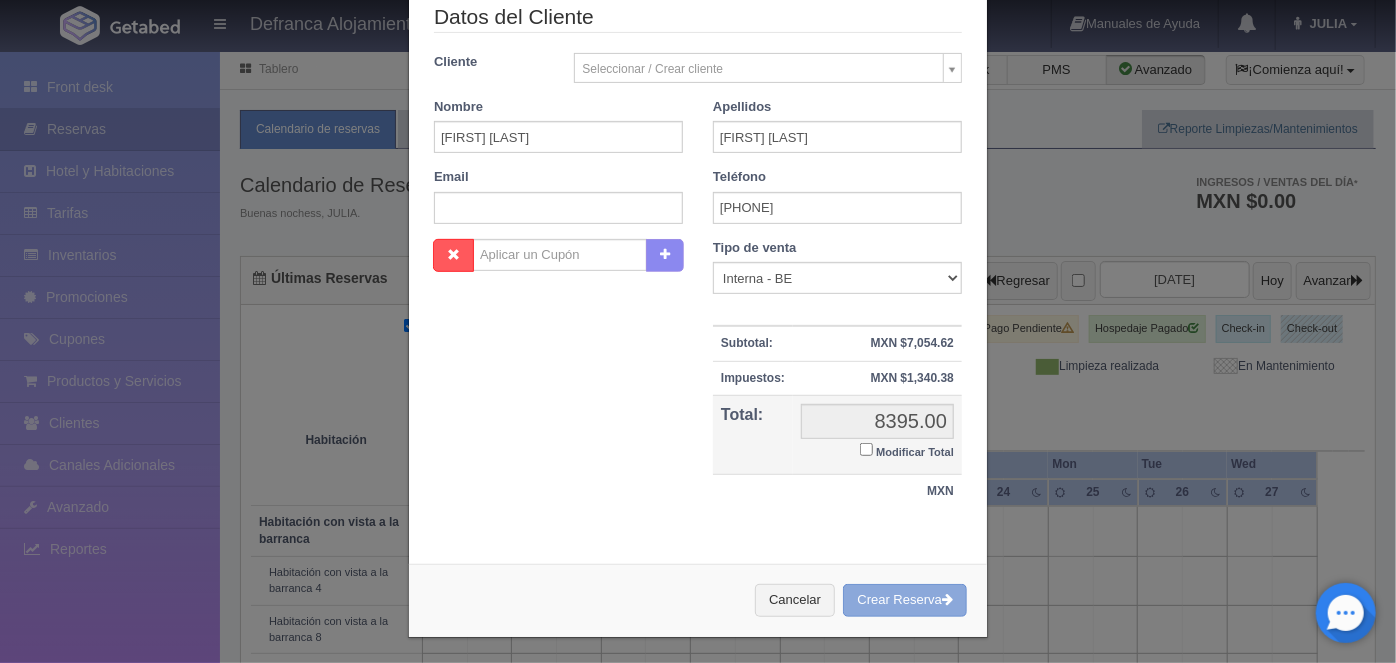 click on "Crear Reserva" at bounding box center [905, 600] 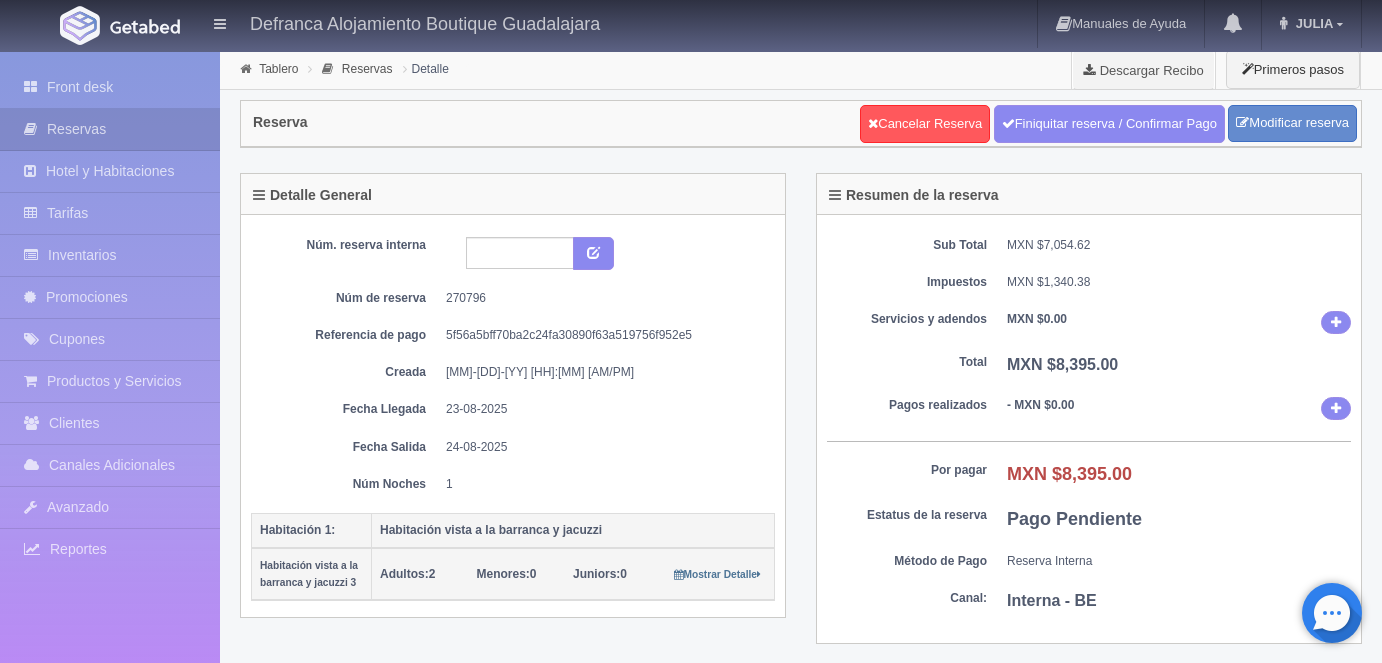 scroll, scrollTop: 0, scrollLeft: 0, axis: both 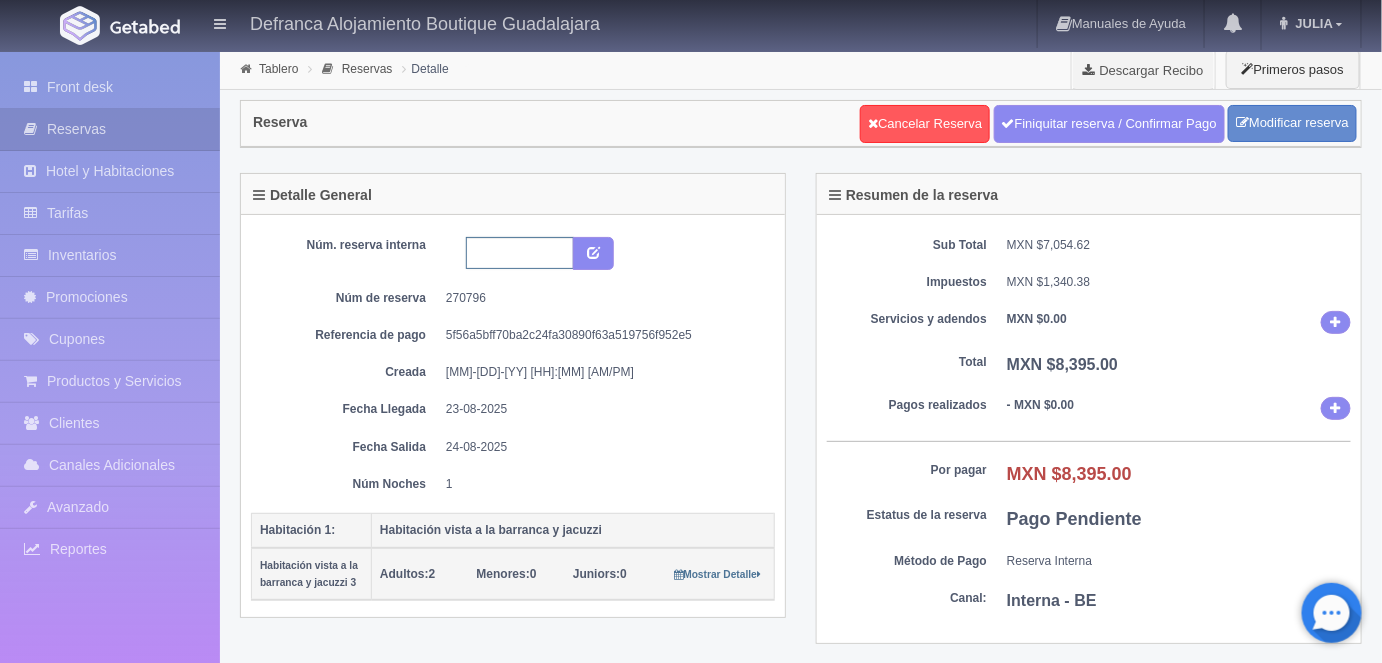 click at bounding box center (520, 253) 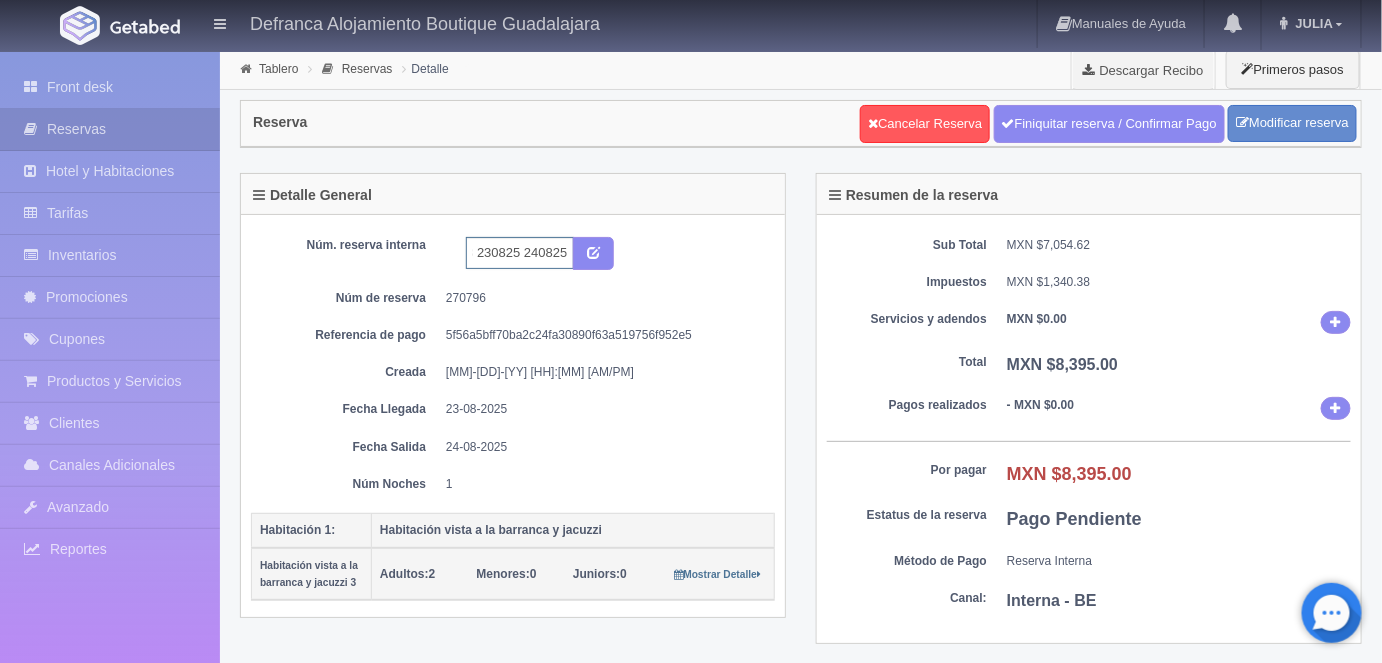scroll, scrollTop: 0, scrollLeft: 38, axis: horizontal 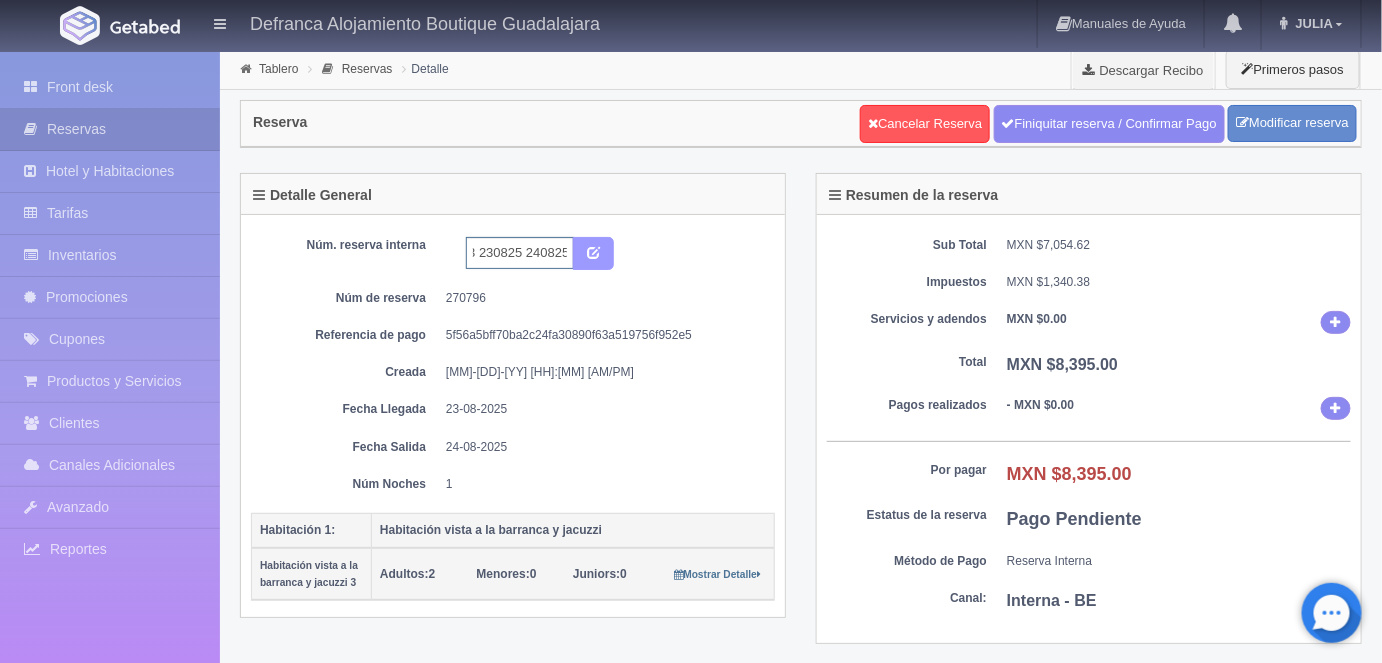 type on "HVBJ3 230825 240825" 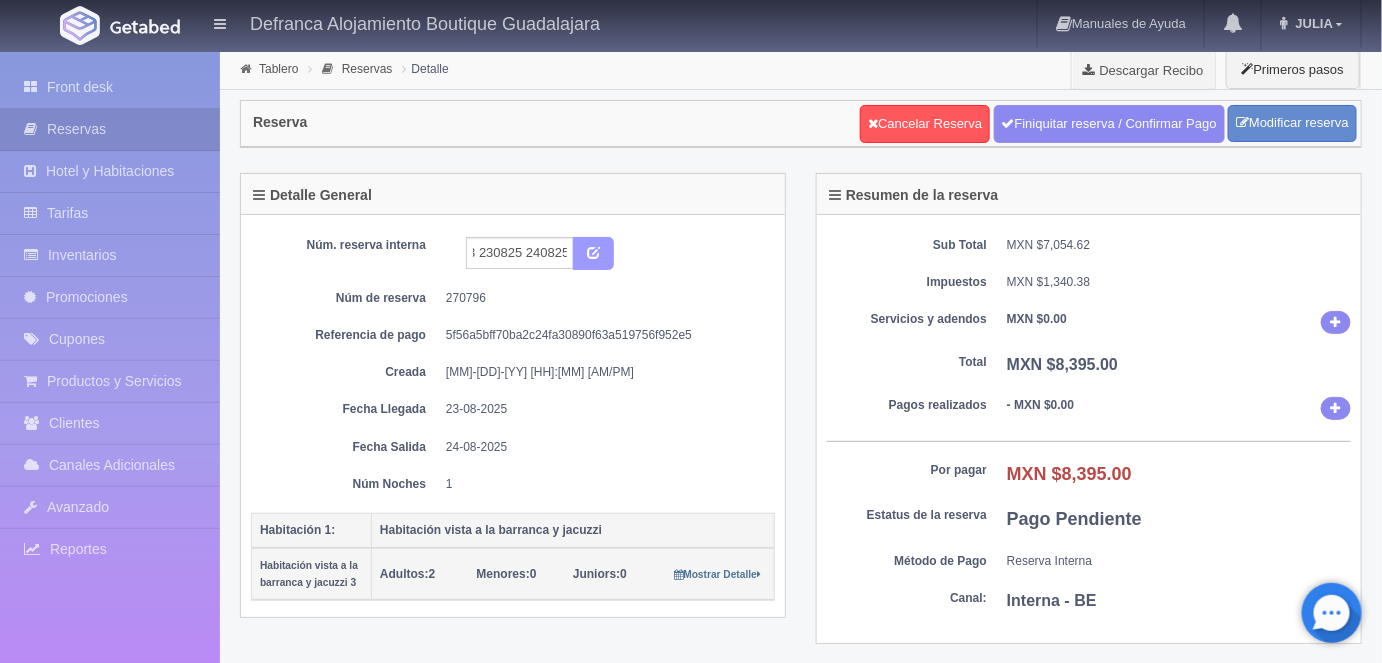 click at bounding box center [593, 251] 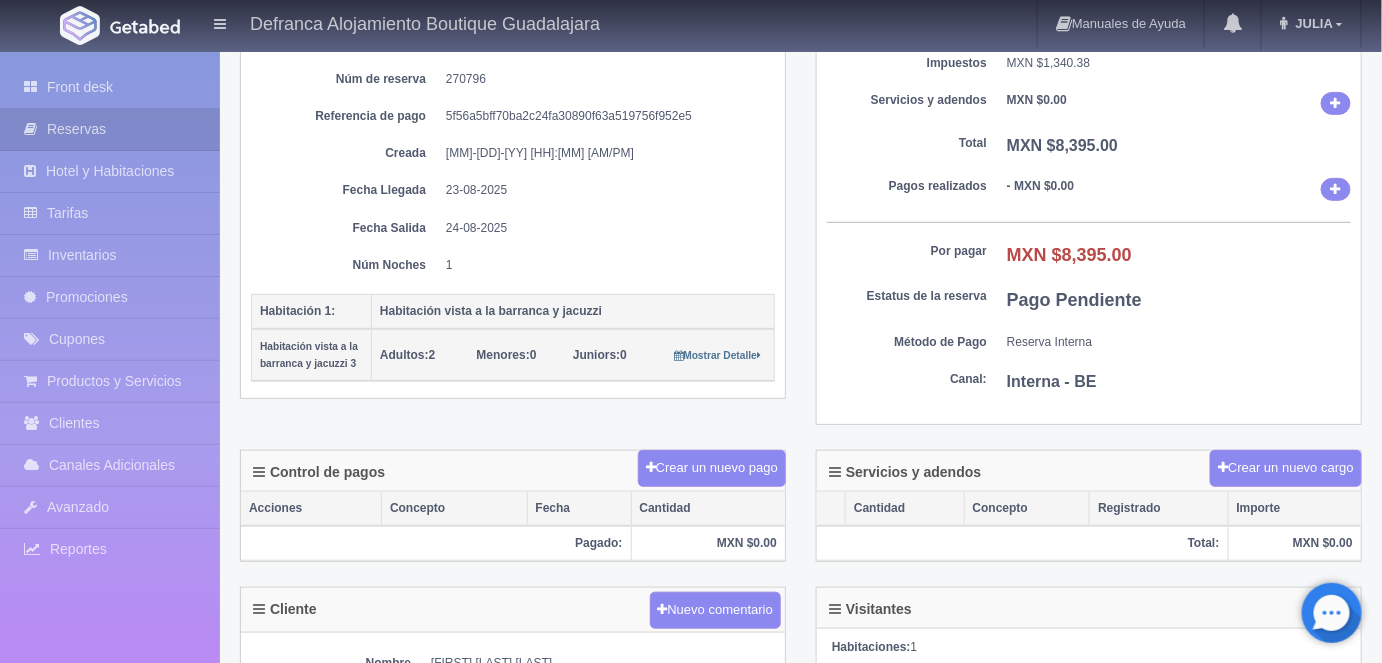 scroll, scrollTop: 223, scrollLeft: 0, axis: vertical 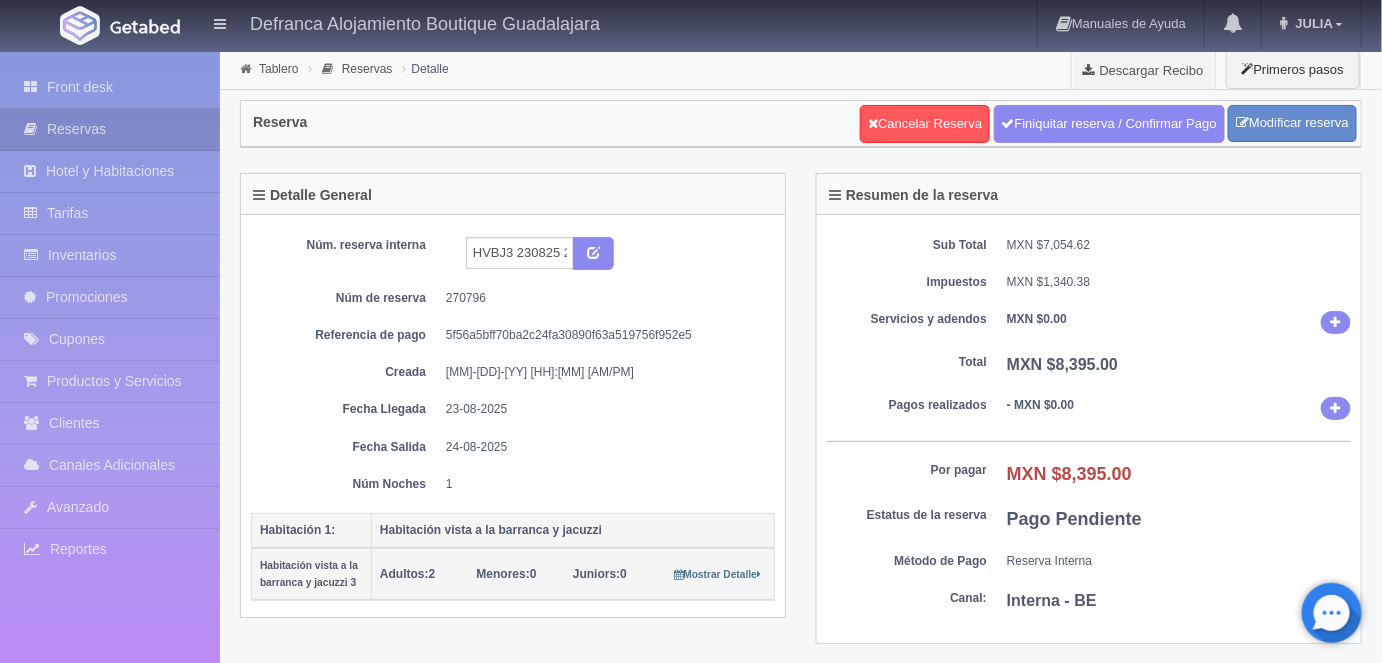 click on "MXN $8,395.00" at bounding box center (1179, 475) 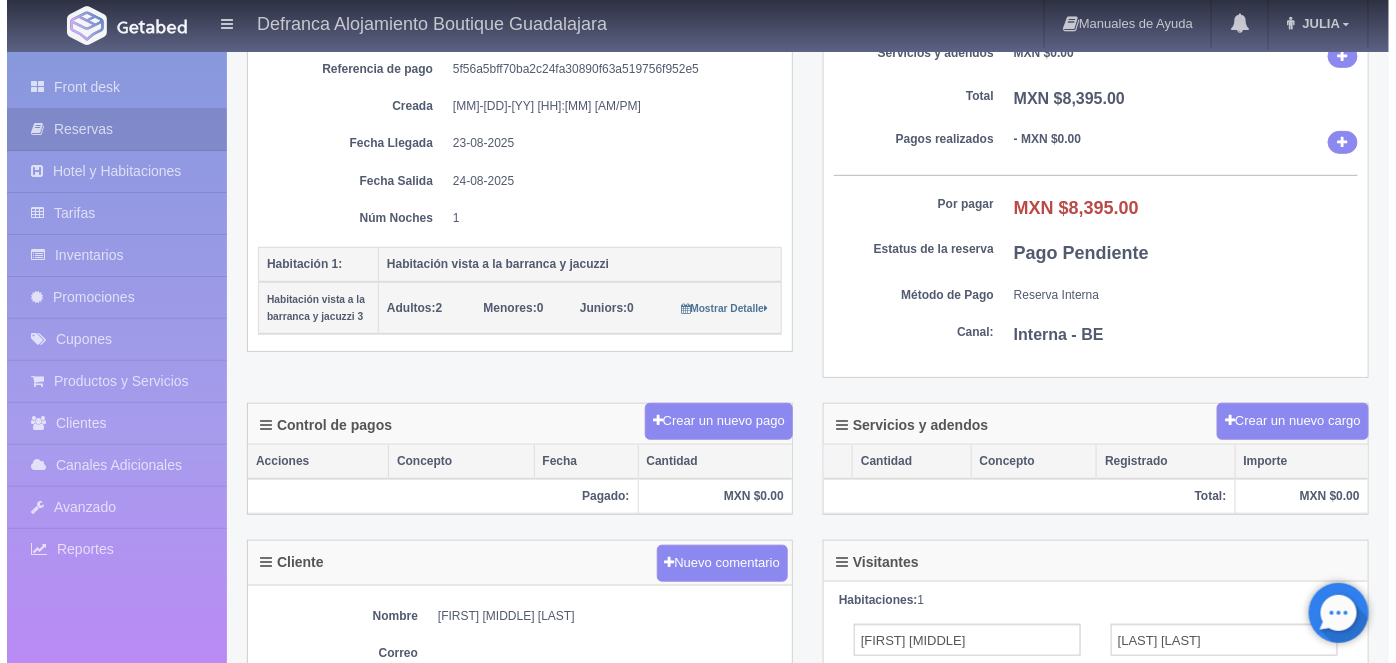 scroll, scrollTop: 272, scrollLeft: 0, axis: vertical 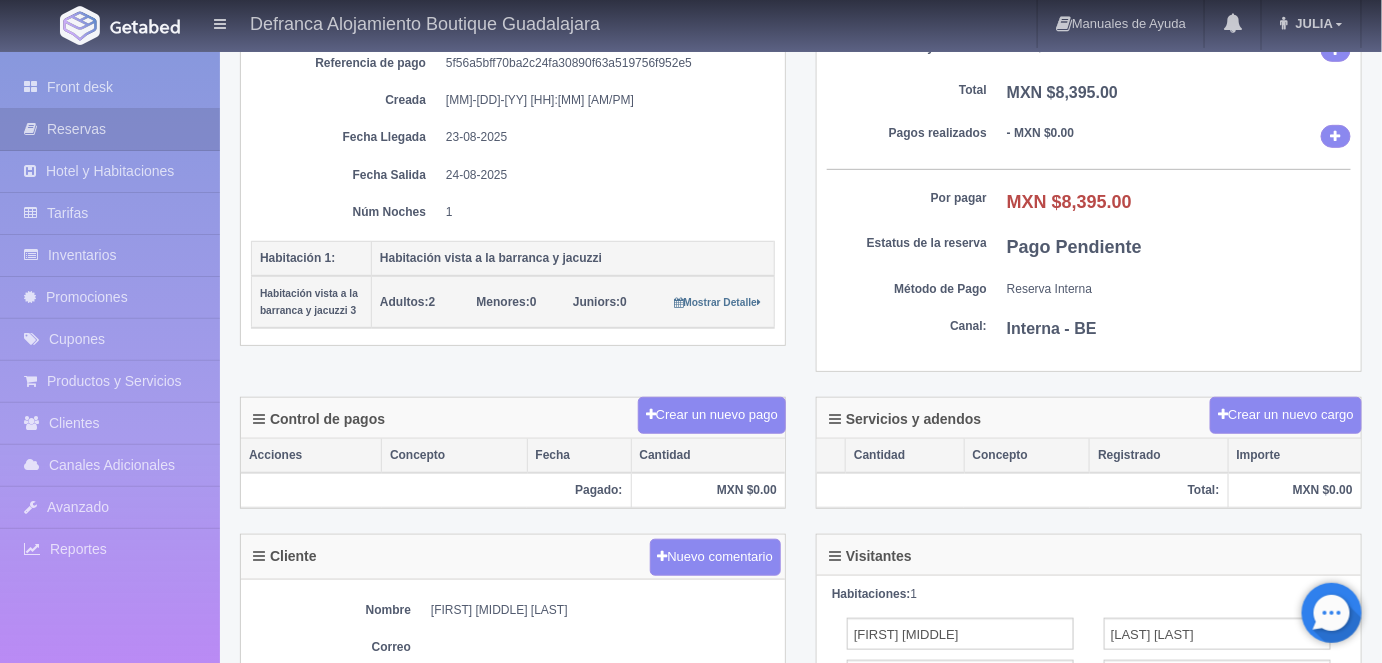 click on "Crear un nuevo cargo" at bounding box center [1286, 415] 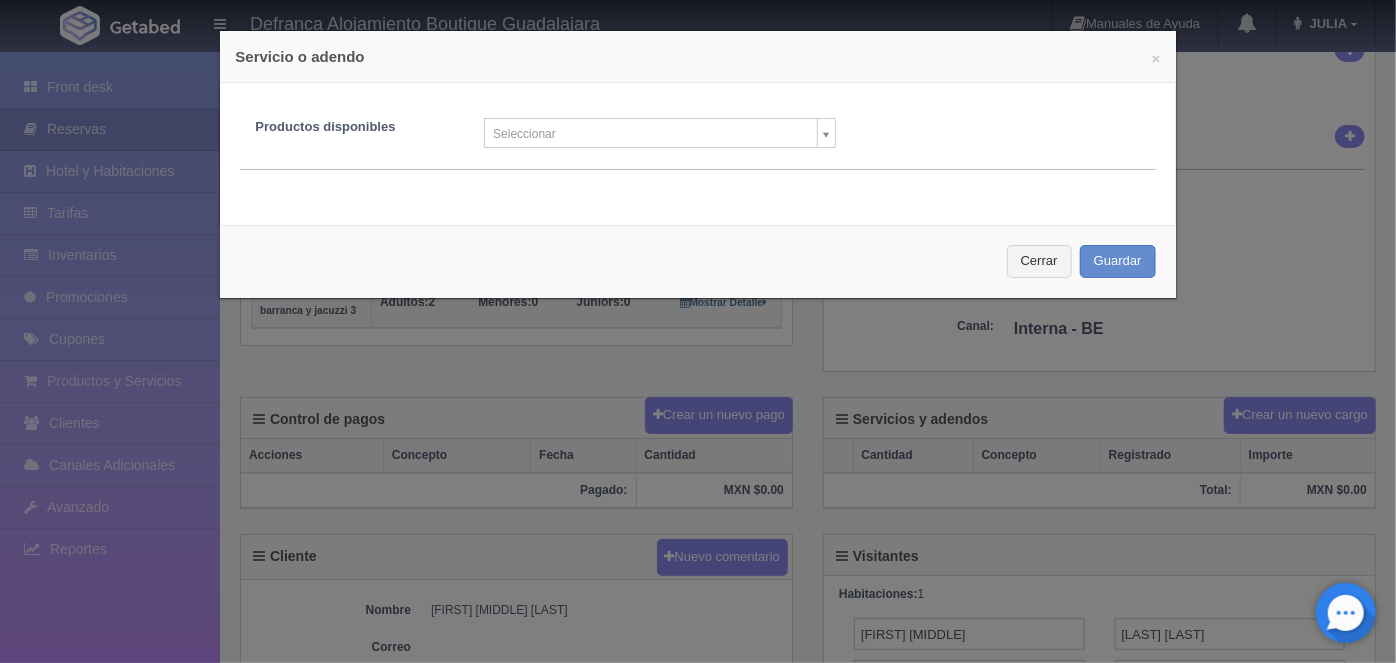 click on "Defranca Alojamiento Boutique Guadalajara
Manuales de Ayuda
Actualizaciones recientes
JULIA
Mi Perfil
Salir / Log Out
Procesando...
Front desk
Reservas
Hotel y Habitaciones
Tarifas
Inventarios
Promociones
Cupones
Productos y Servicios
Clientes
Canales Adicionales" at bounding box center (698, 418) 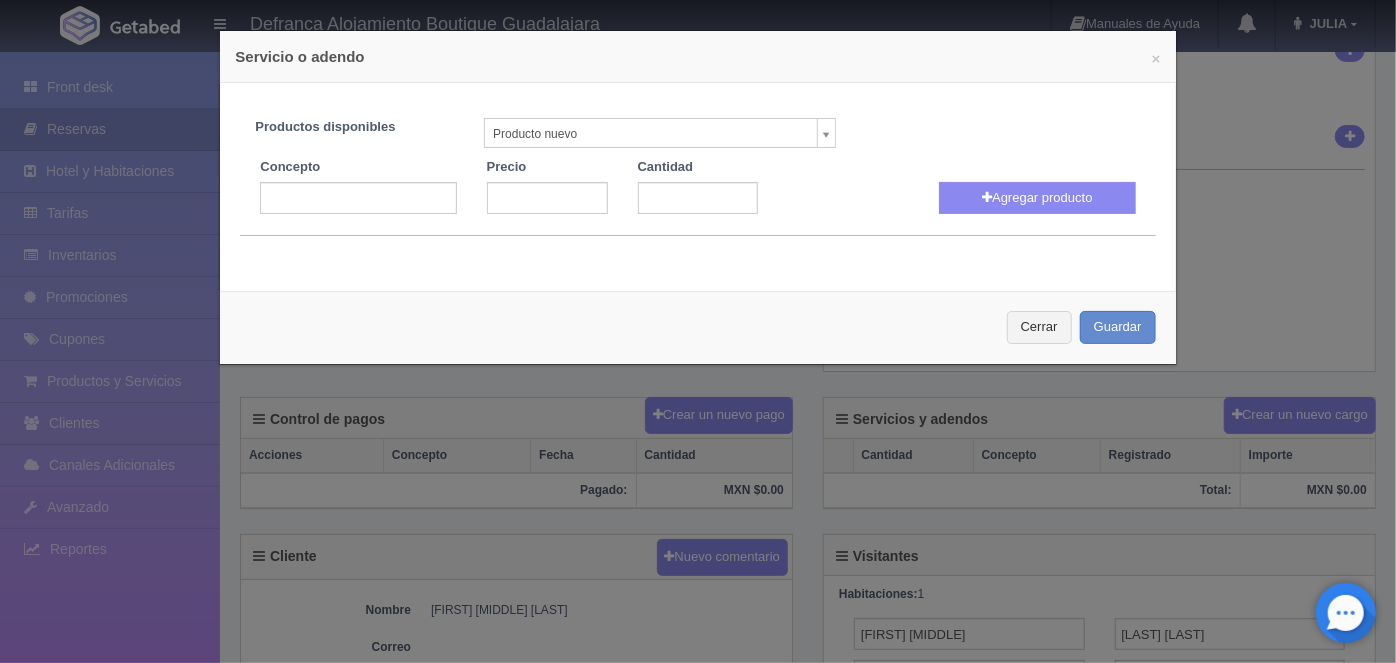 select on "0" 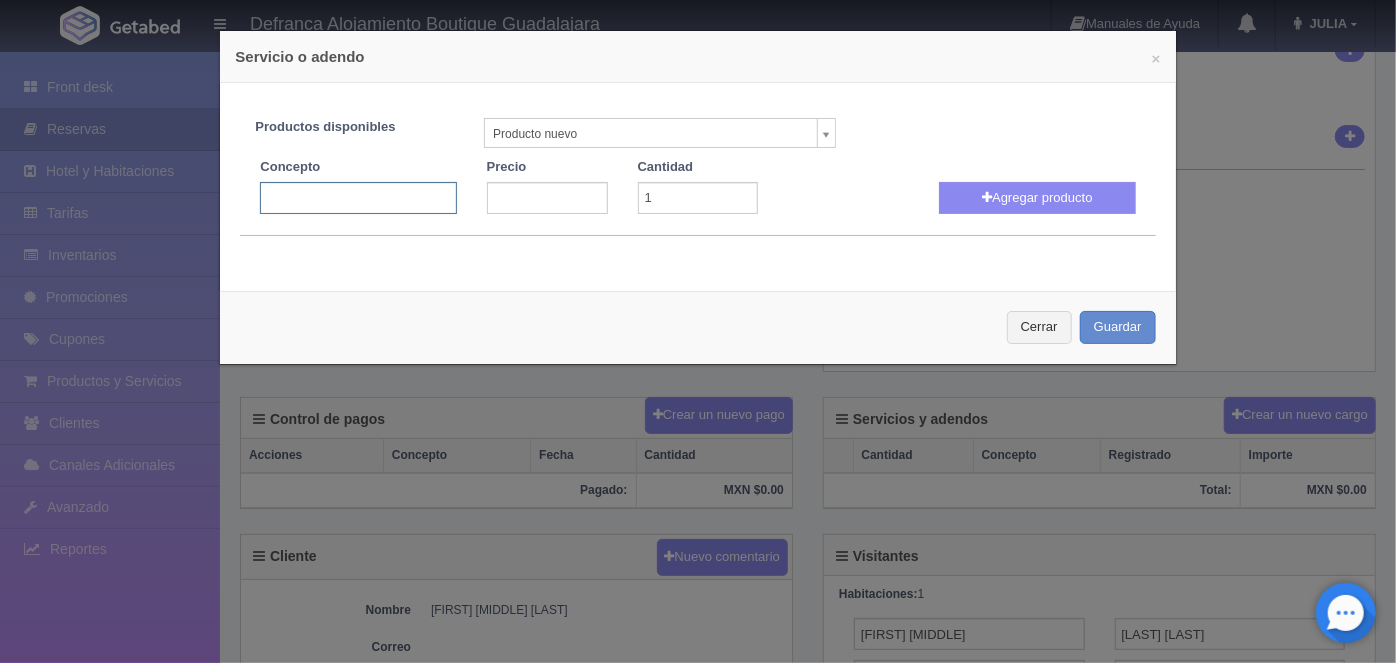 click at bounding box center (358, 198) 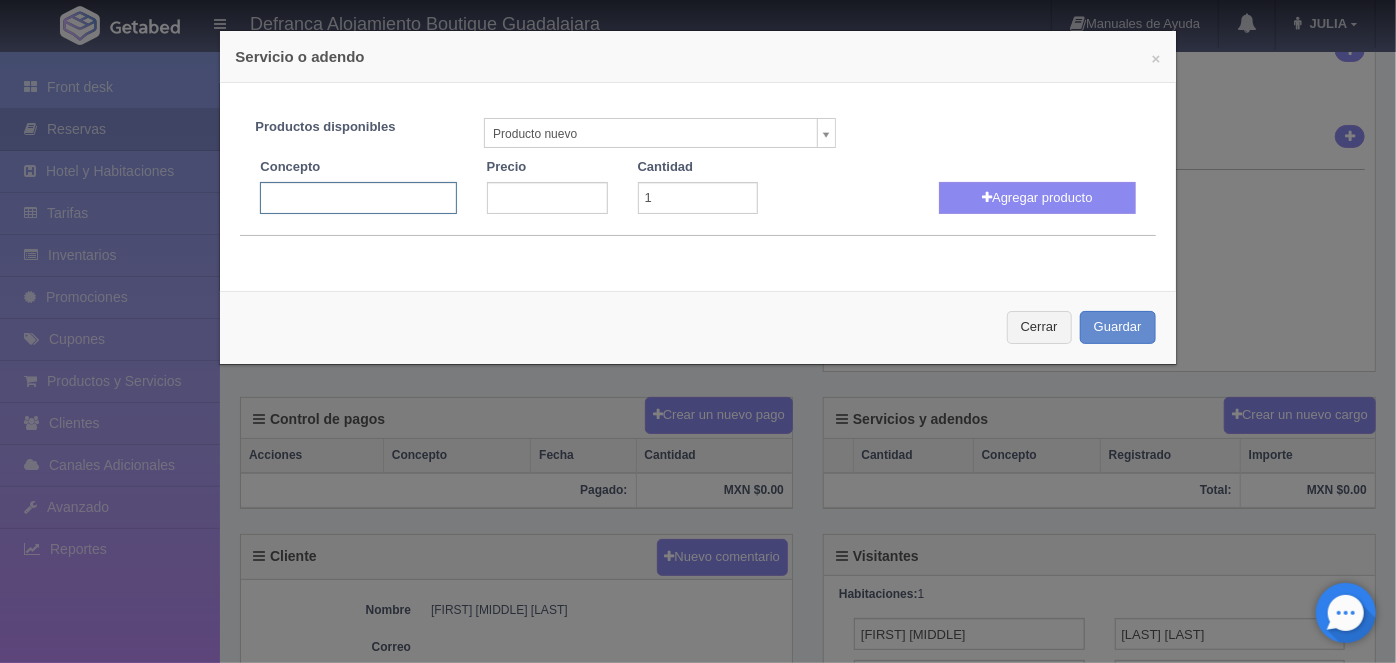 type on "Masaje Holístico" 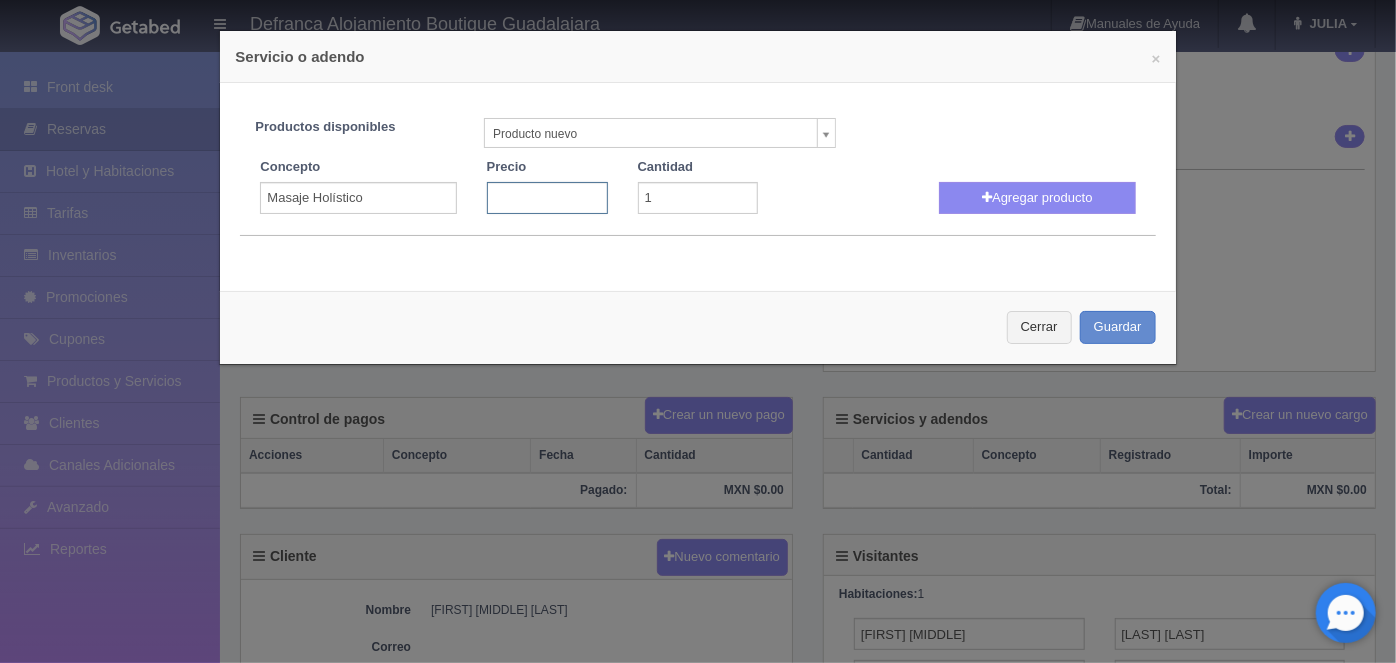 click at bounding box center (547, 198) 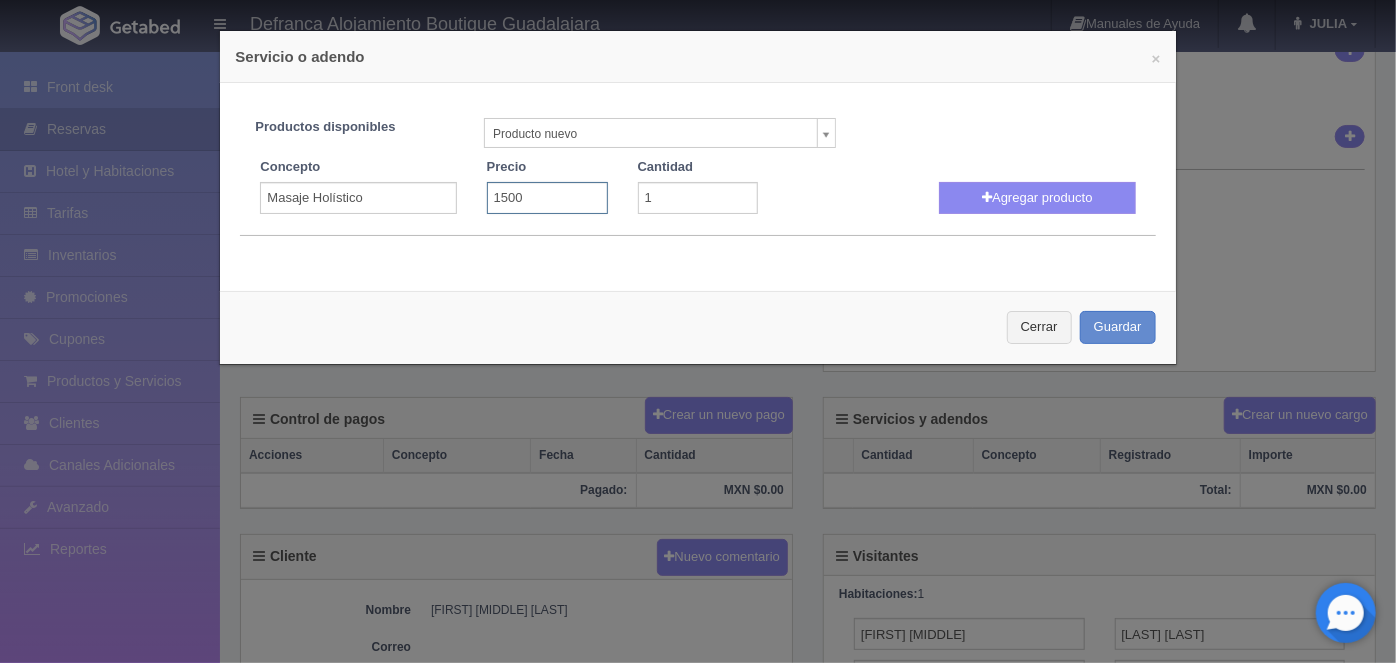 type on "1500" 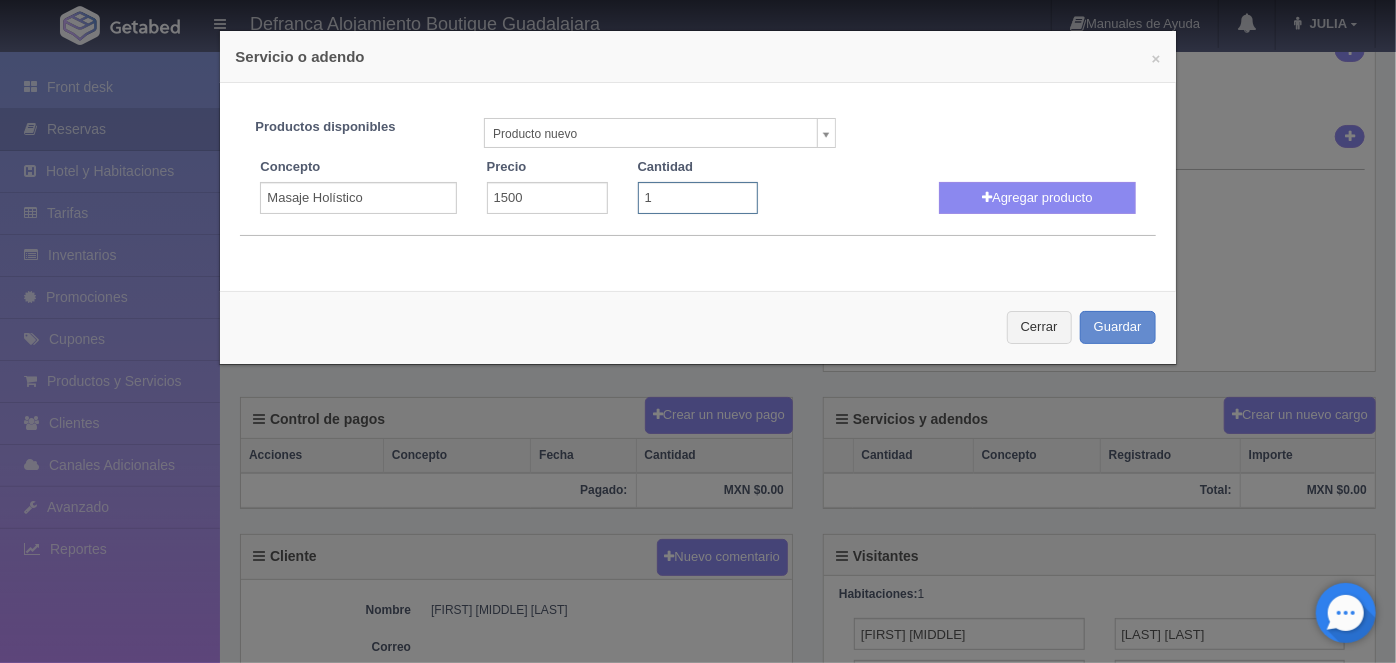click on "1" at bounding box center (698, 198) 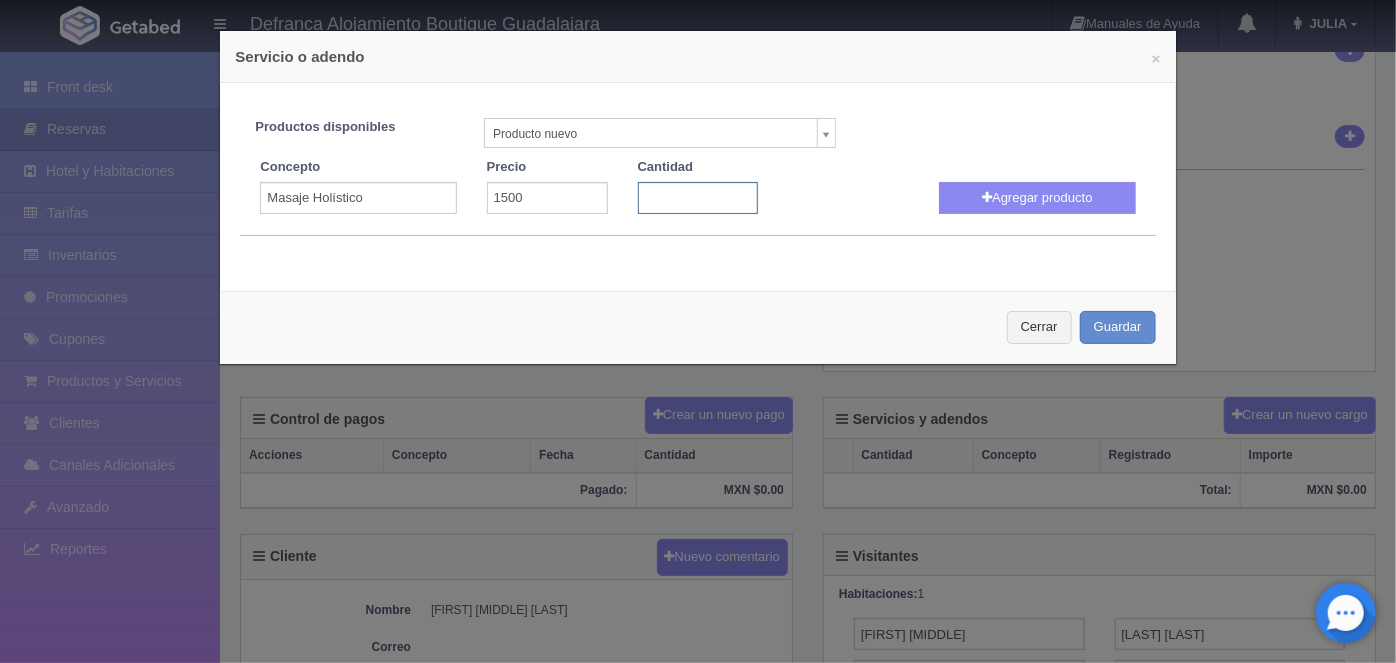type on "2" 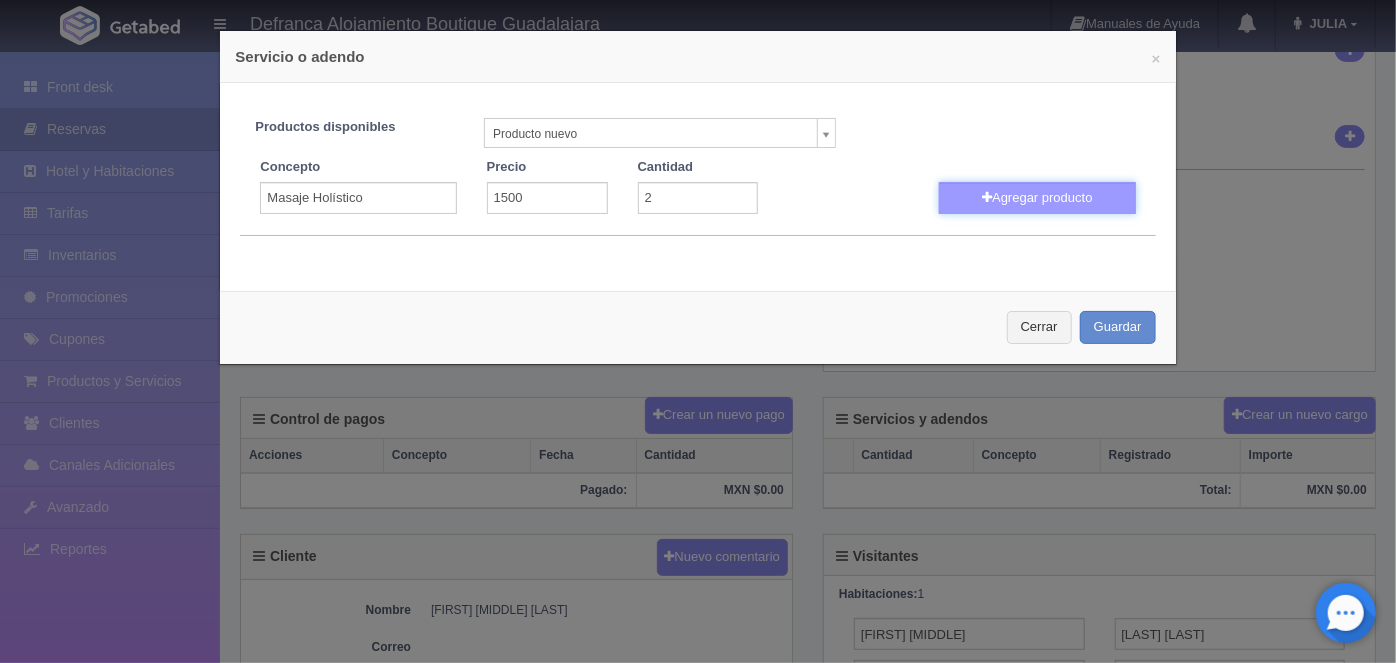 click on "Agregar producto" at bounding box center [1037, 198] 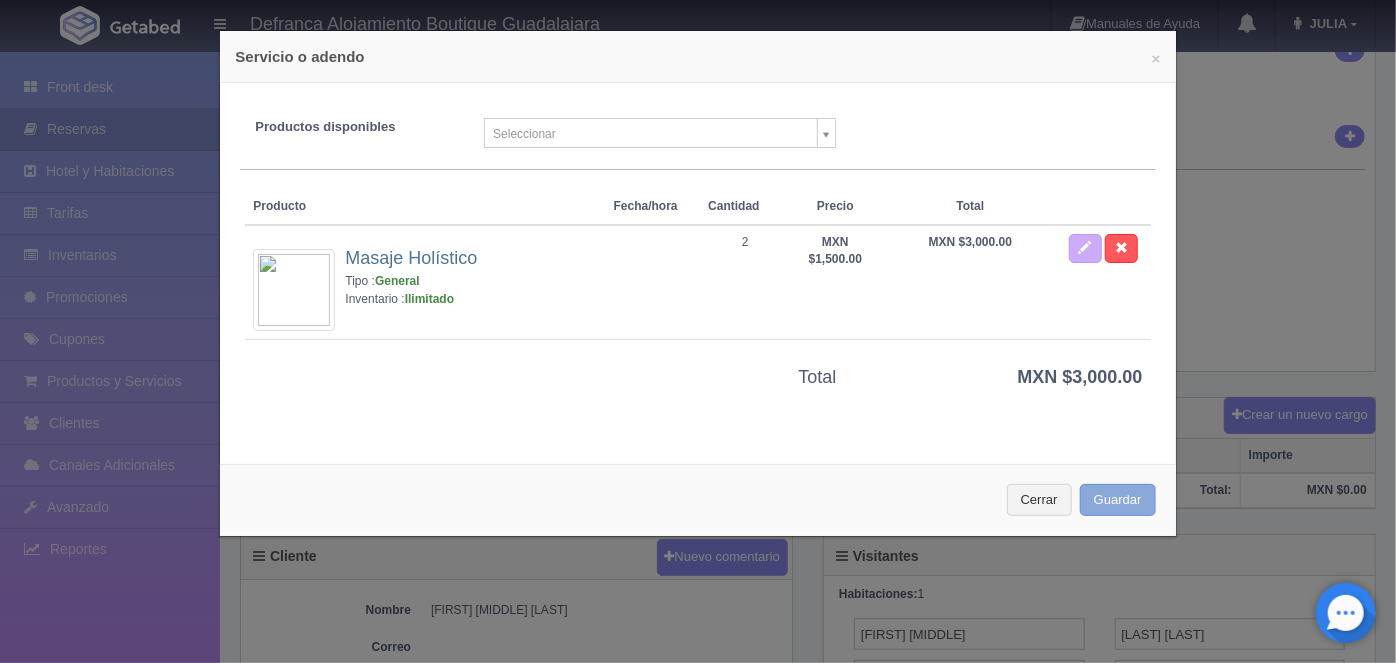 click on "Guardar" at bounding box center (1118, 500) 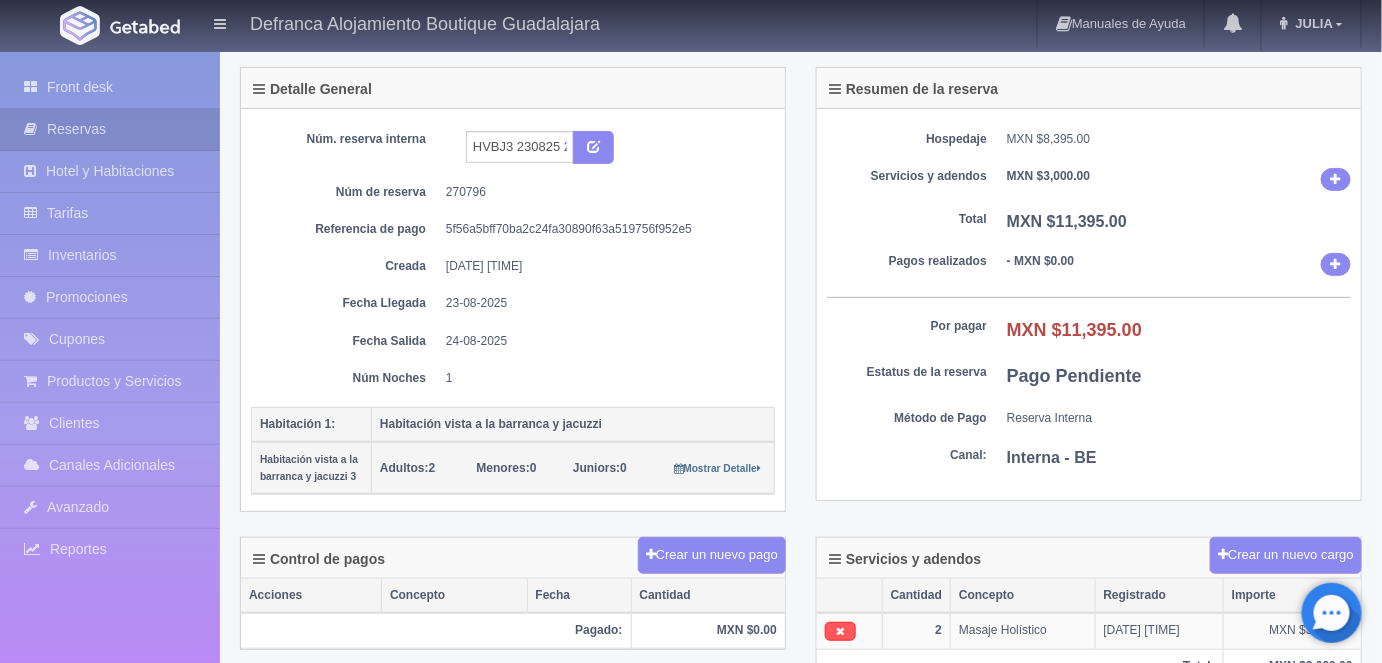scroll, scrollTop: 0, scrollLeft: 0, axis: both 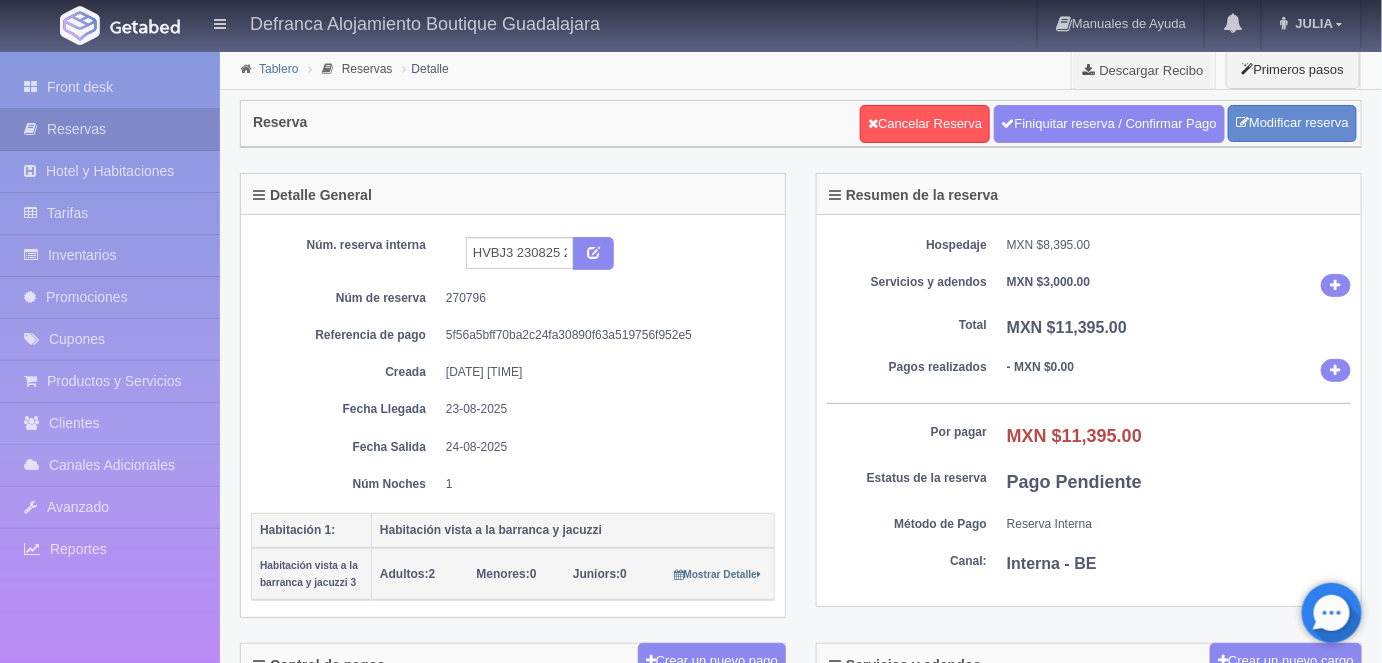 click on "Tablero" at bounding box center [278, 69] 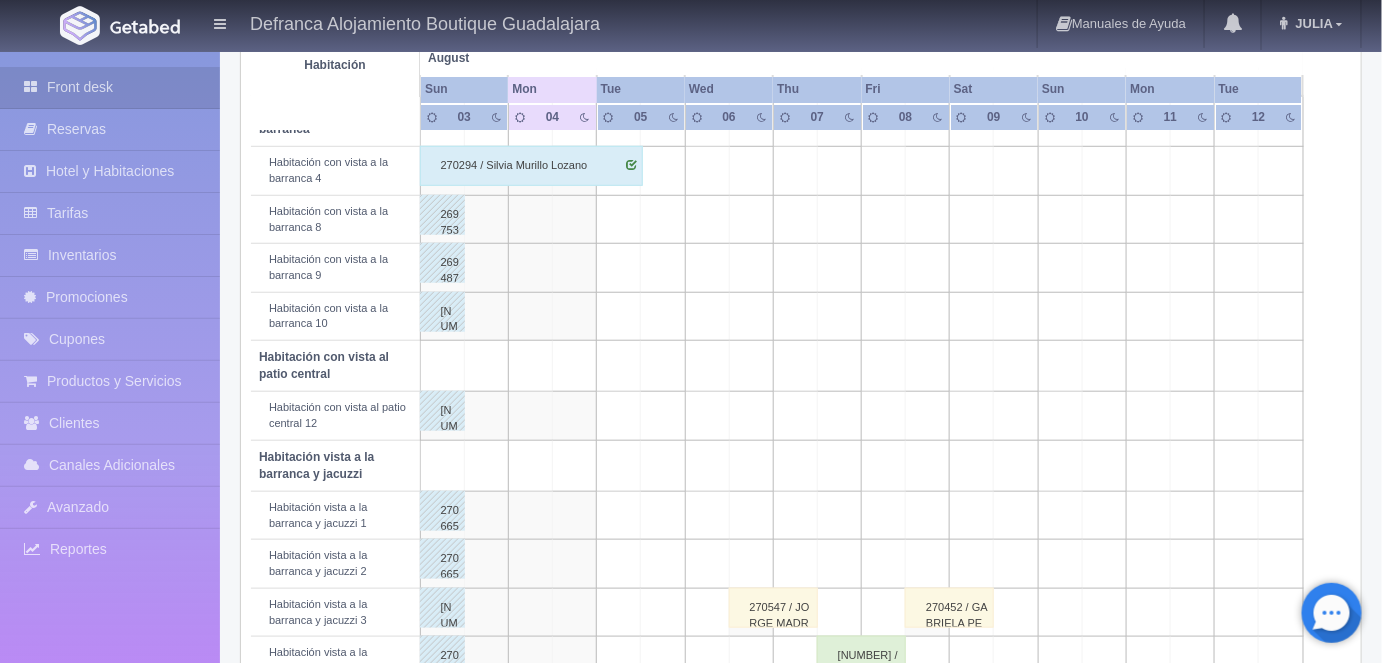 scroll, scrollTop: 432, scrollLeft: 0, axis: vertical 